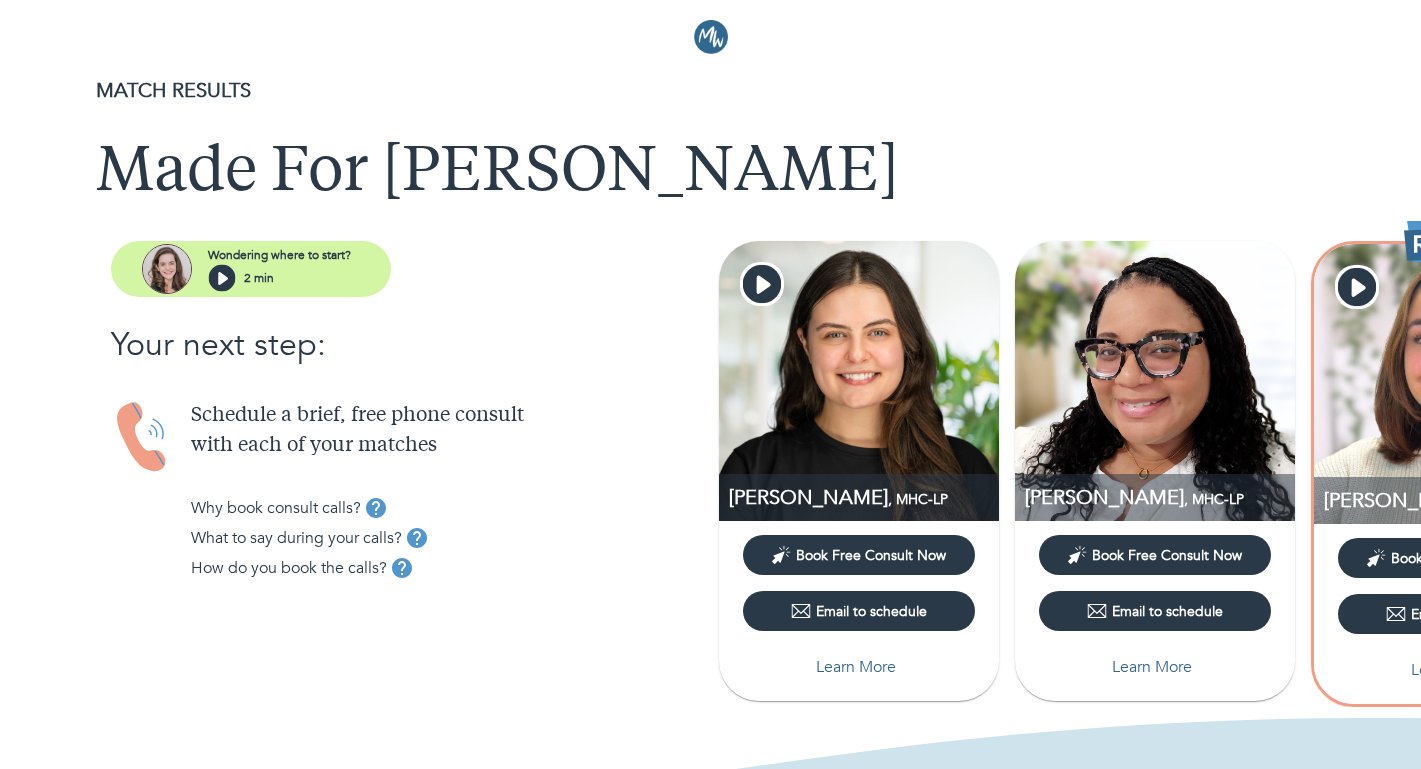 scroll, scrollTop: 0, scrollLeft: 0, axis: both 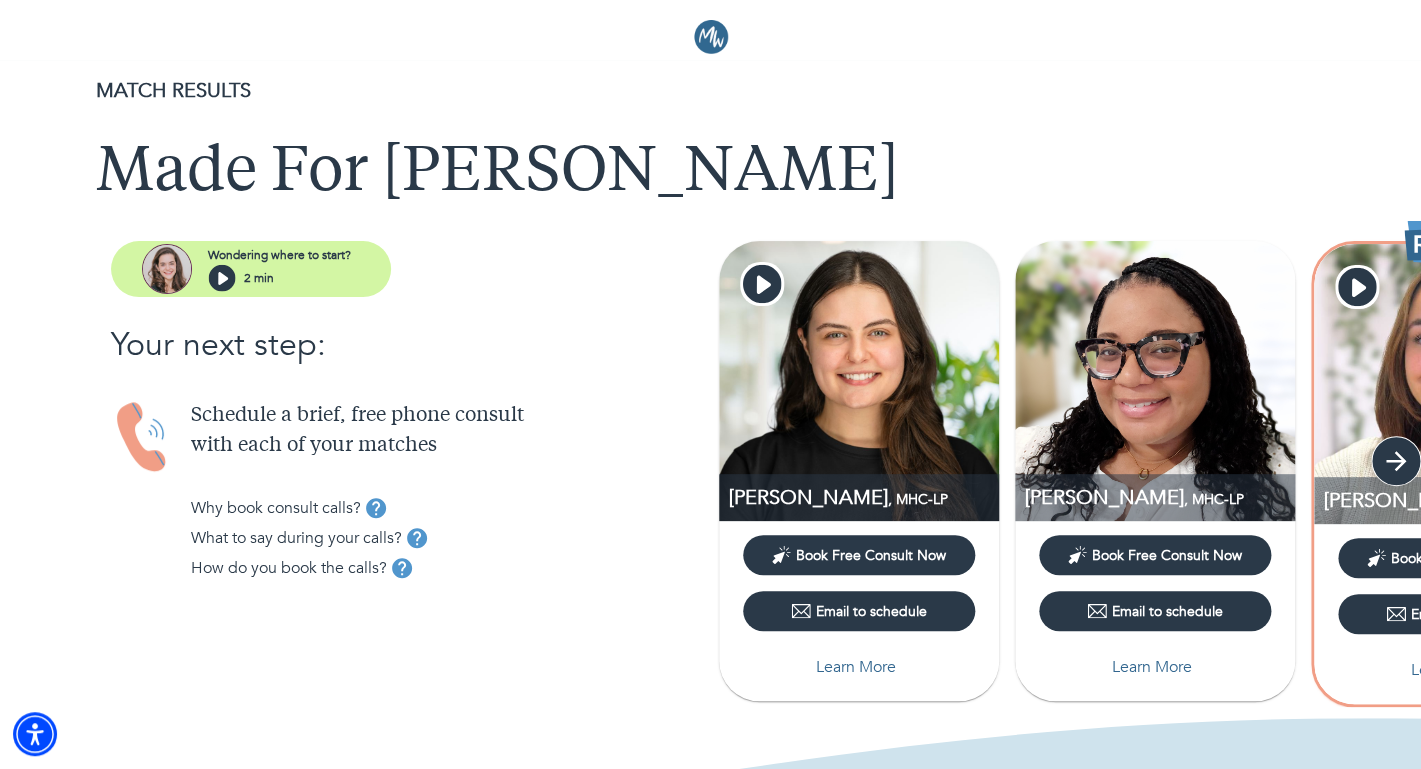click 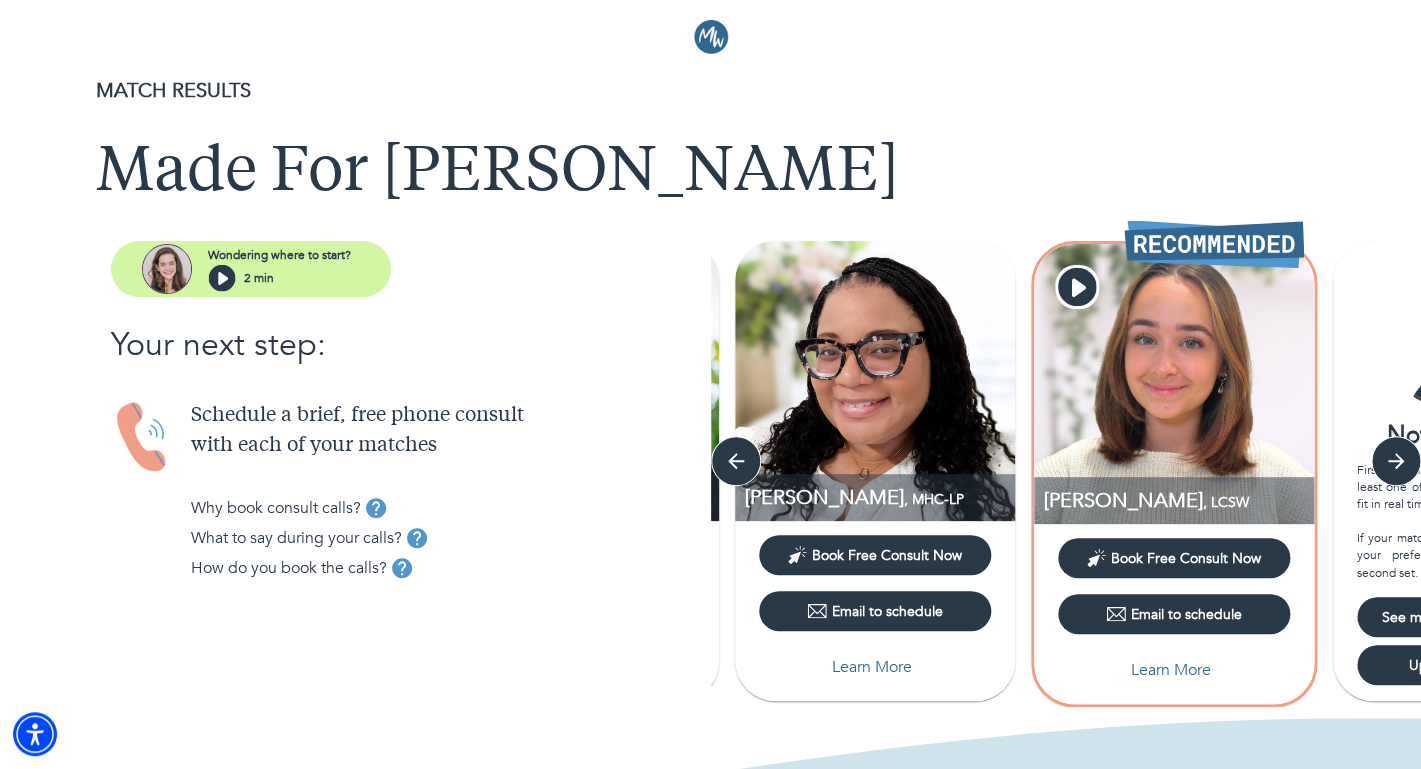 click on "Learn More" at bounding box center [1171, 670] 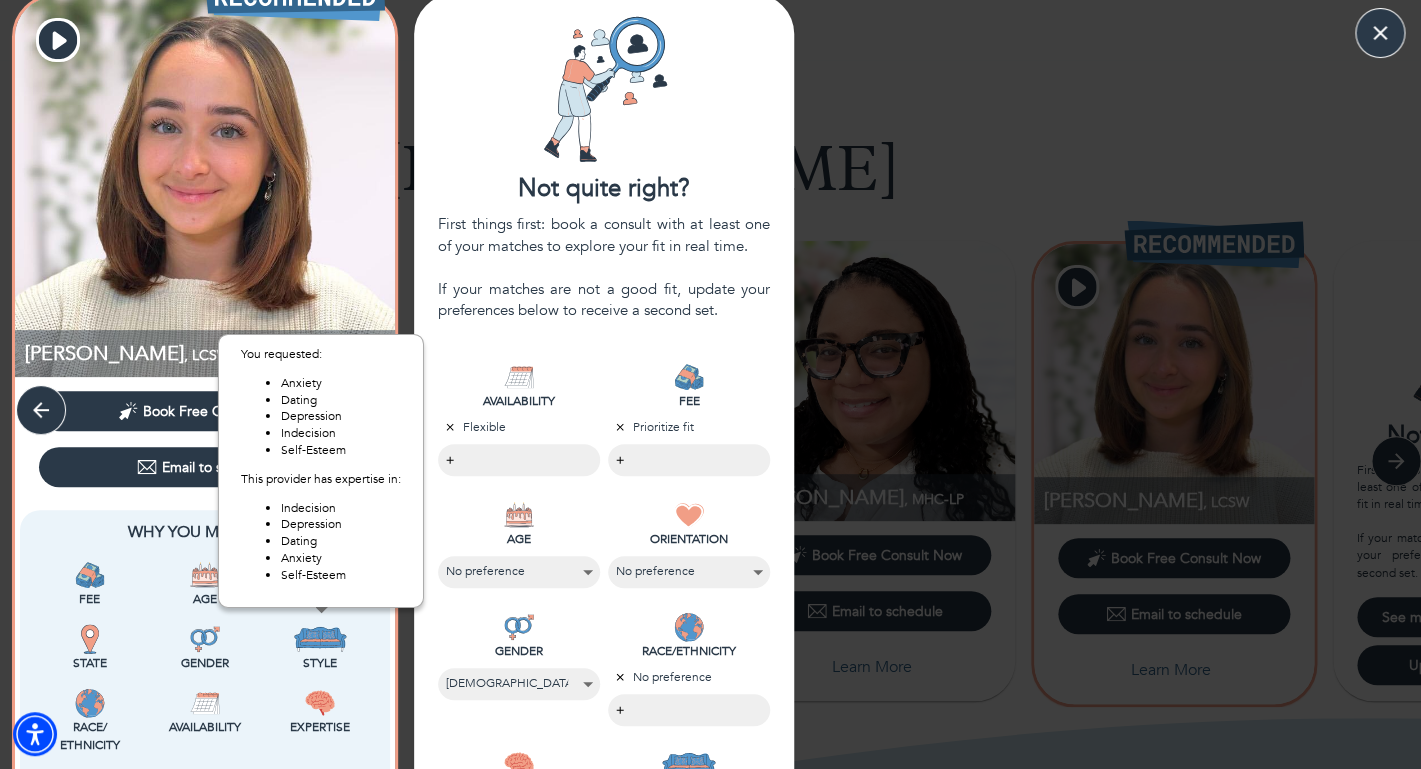 scroll, scrollTop: 0, scrollLeft: 0, axis: both 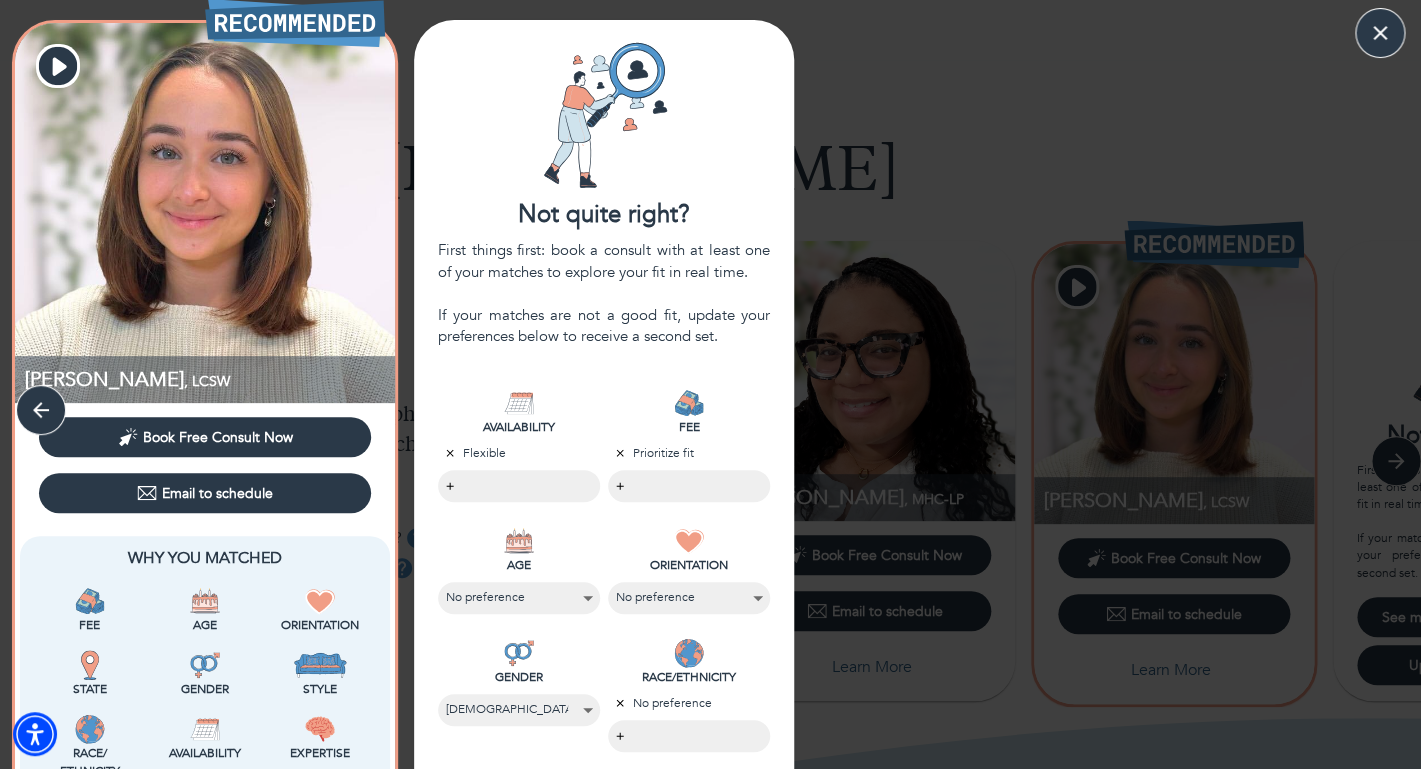 click at bounding box center [205, 213] 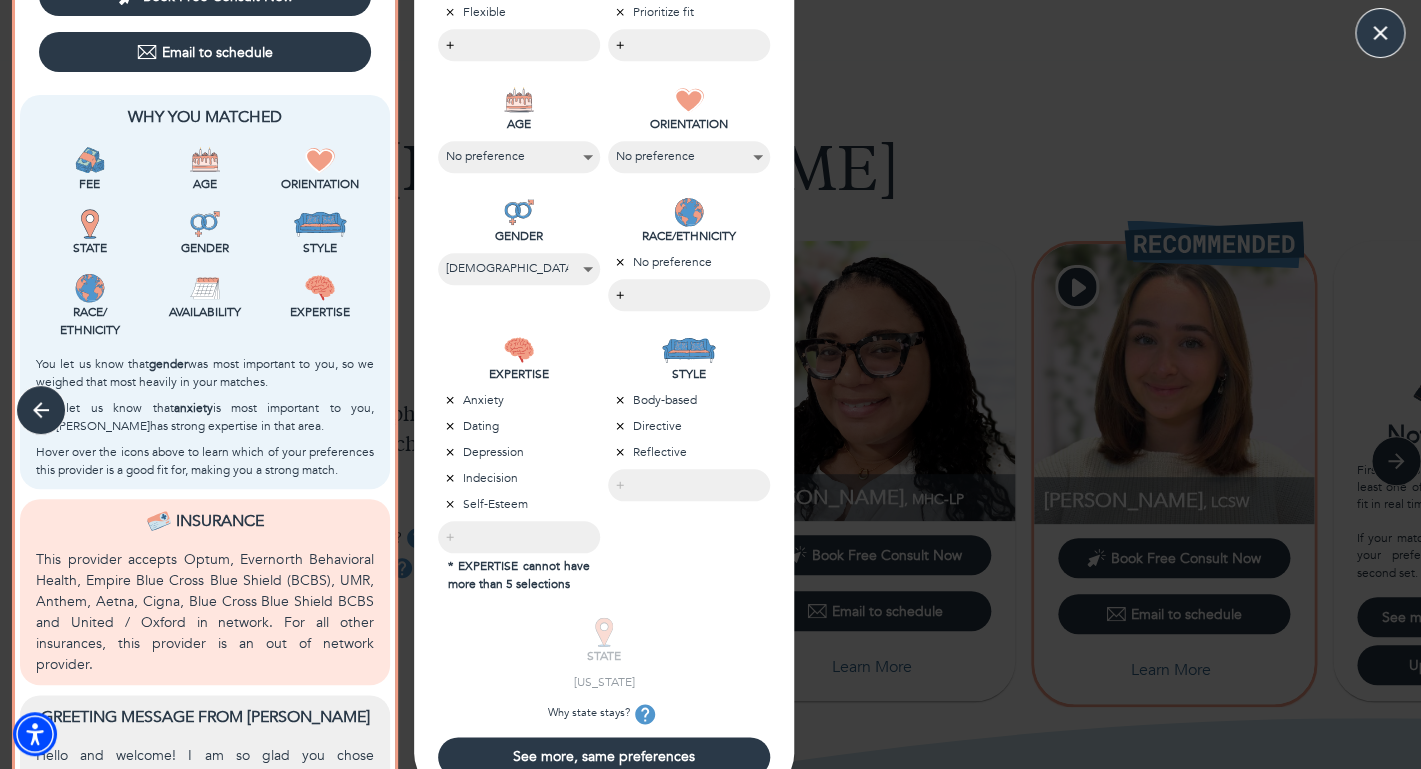 scroll, scrollTop: 446, scrollLeft: 0, axis: vertical 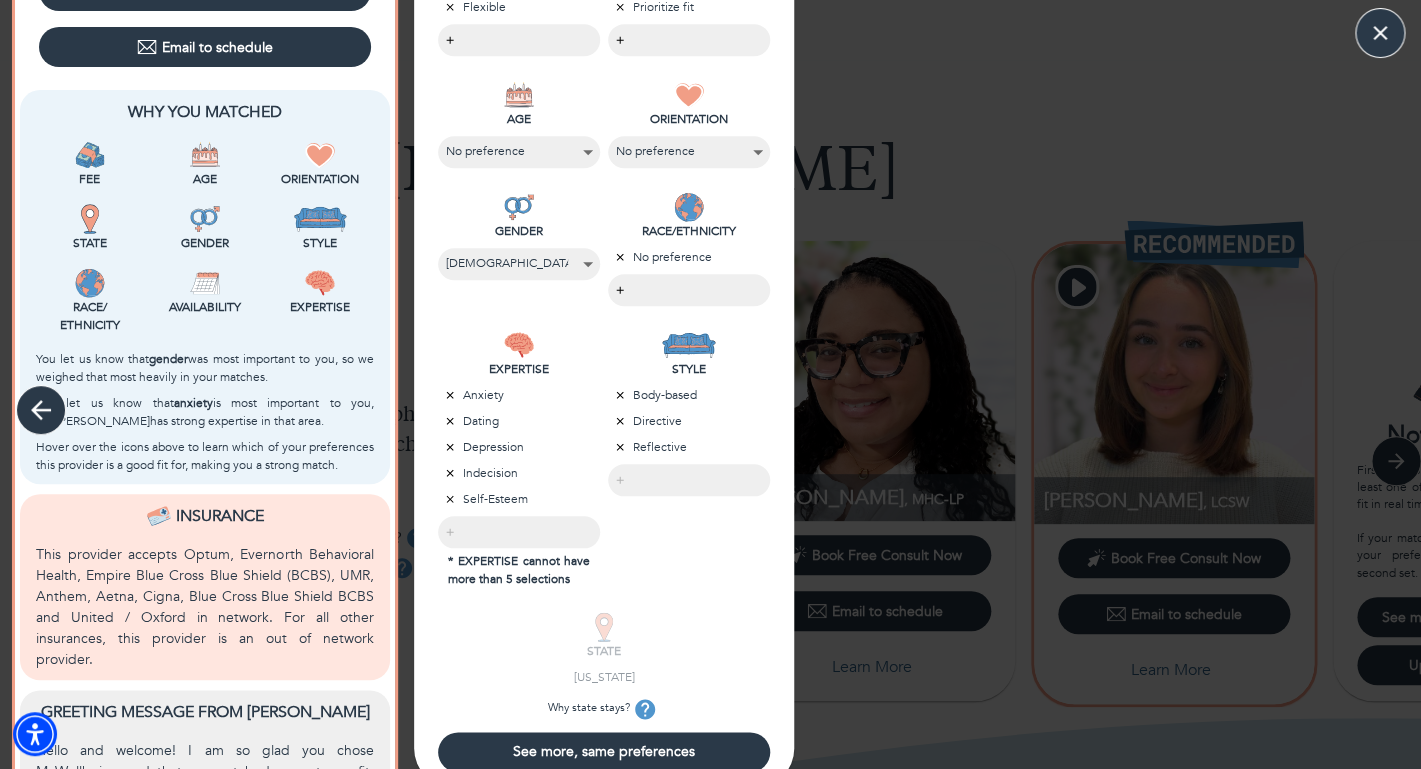 click at bounding box center (41, 410) 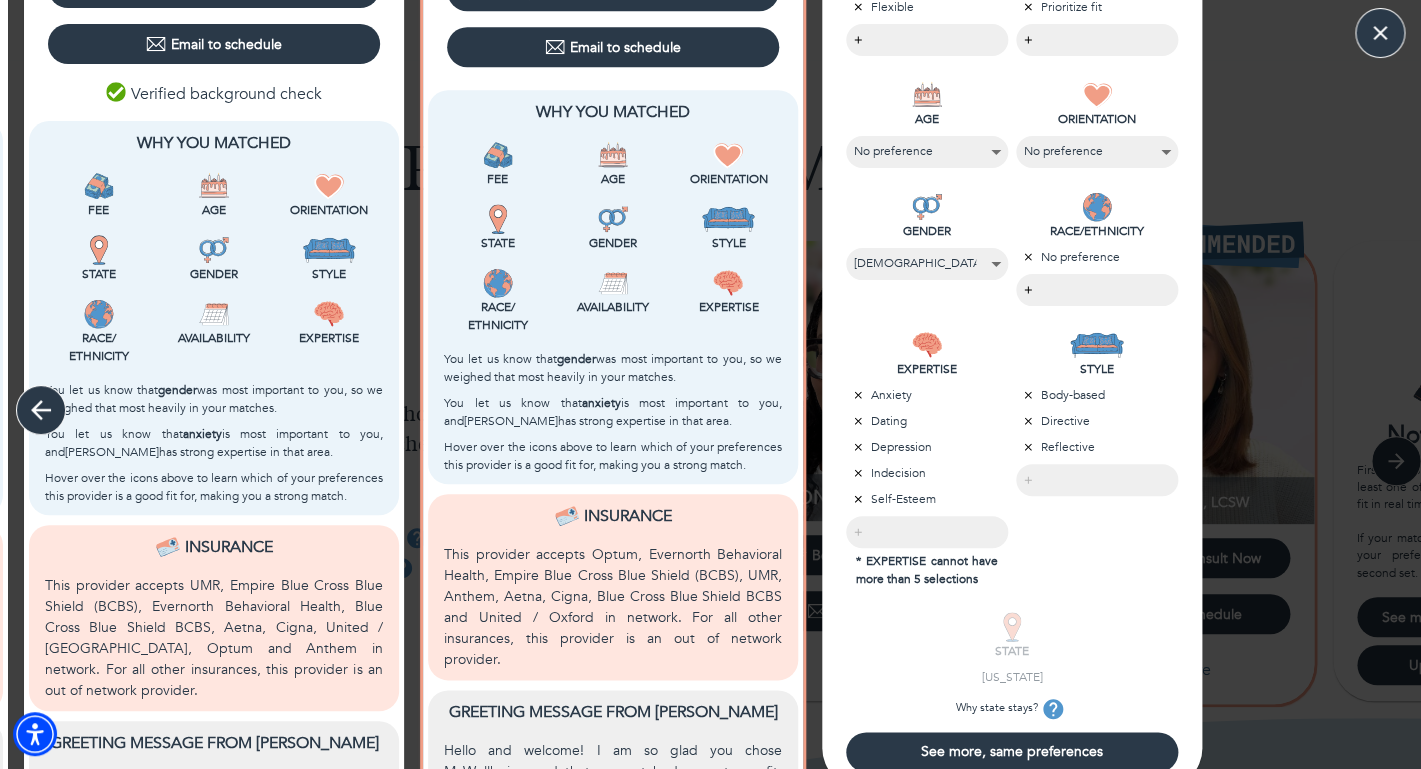 click at bounding box center [41, 410] 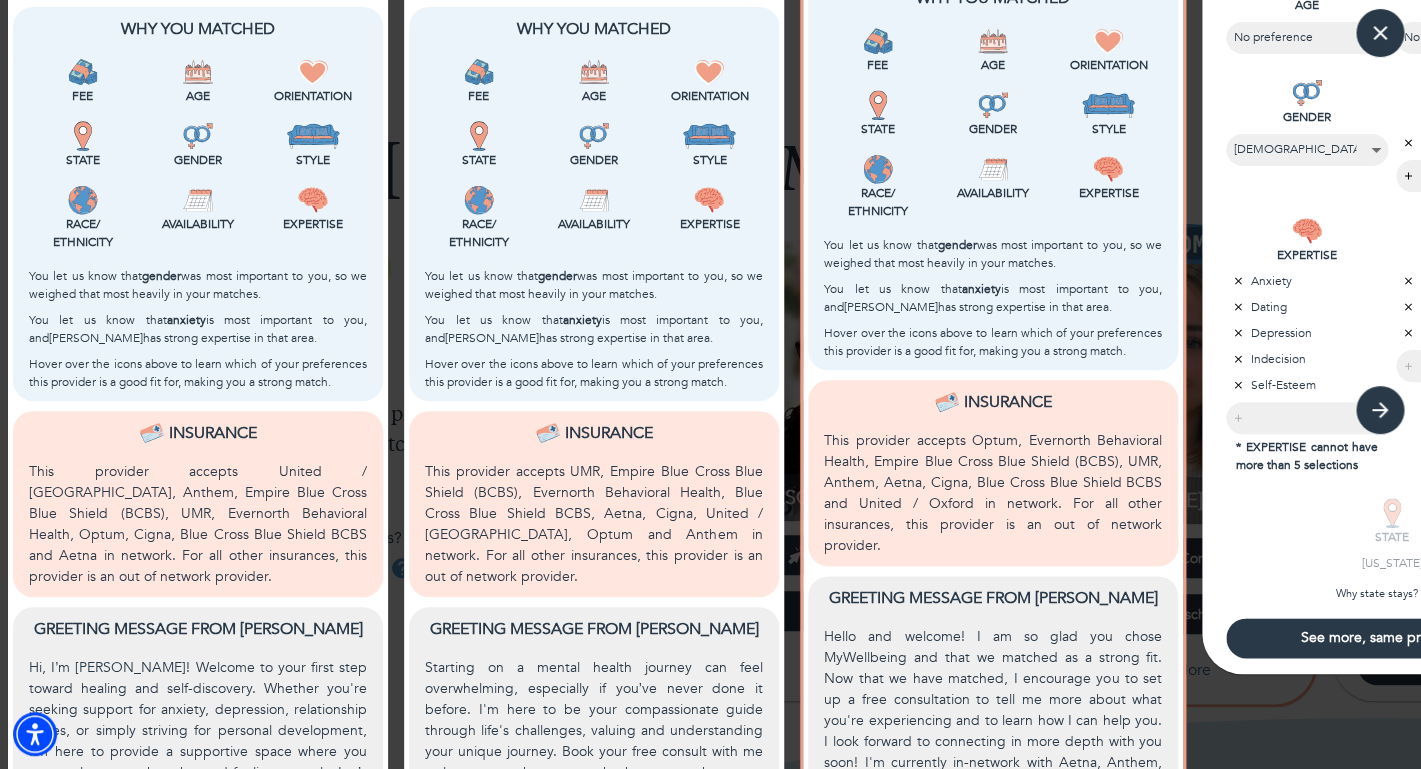 scroll, scrollTop: 710, scrollLeft: 0, axis: vertical 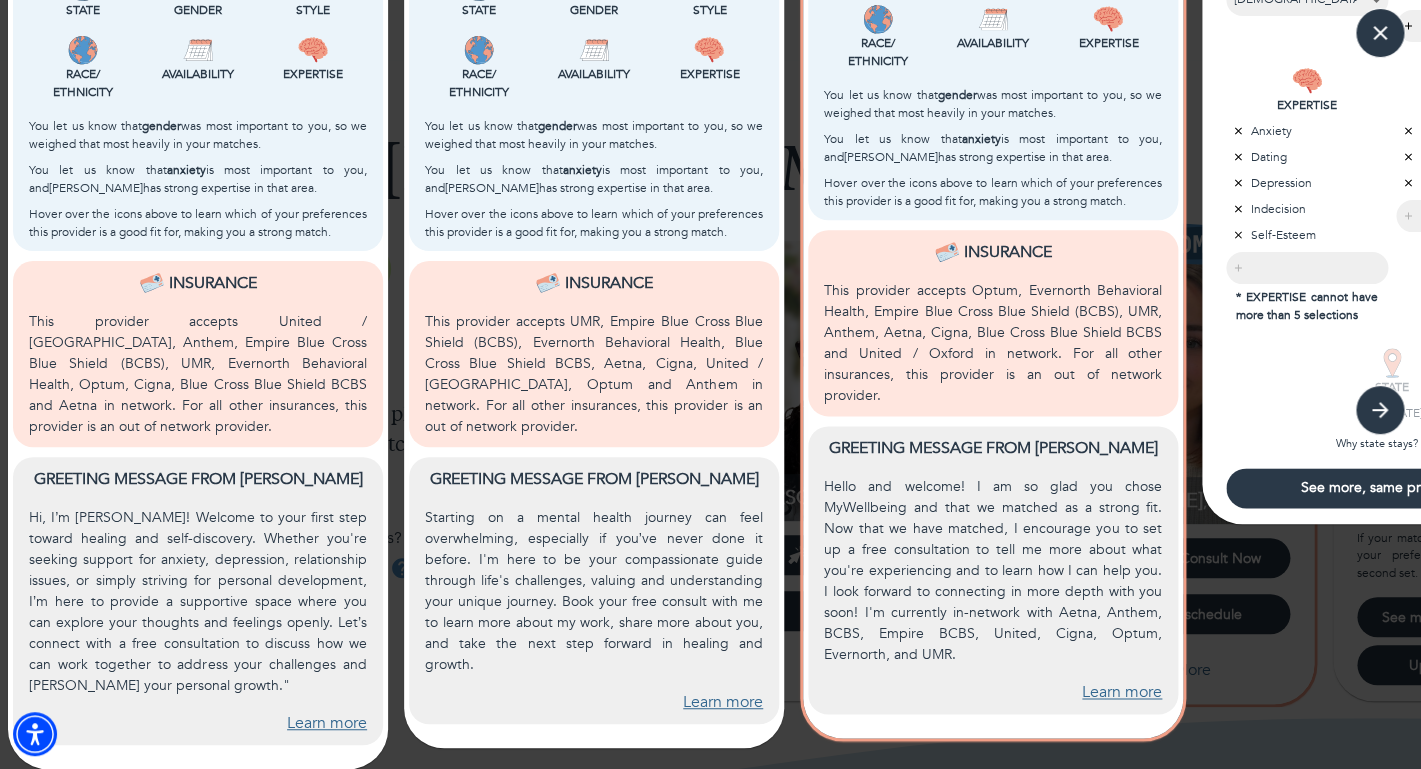 click on "Learn more" at bounding box center [1122, 692] 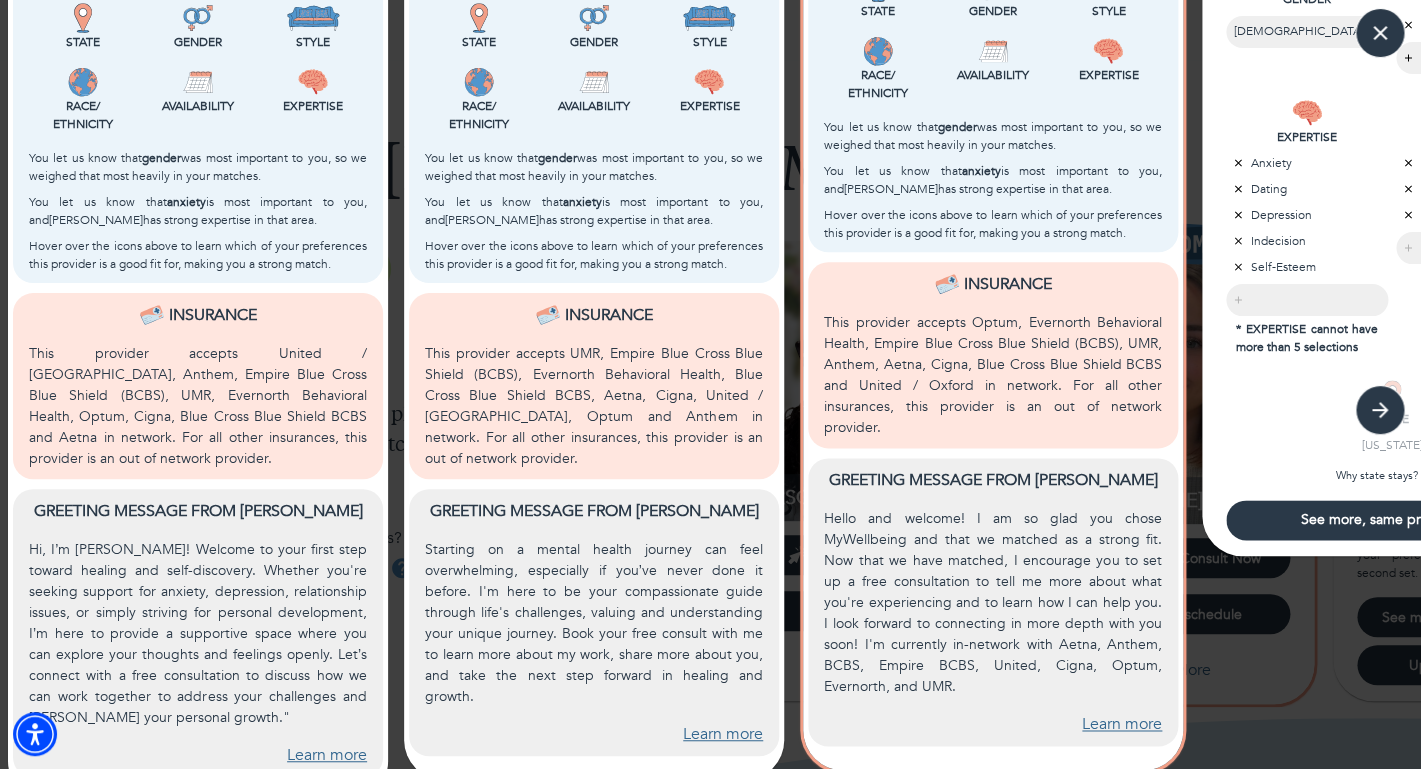 scroll, scrollTop: 710, scrollLeft: 0, axis: vertical 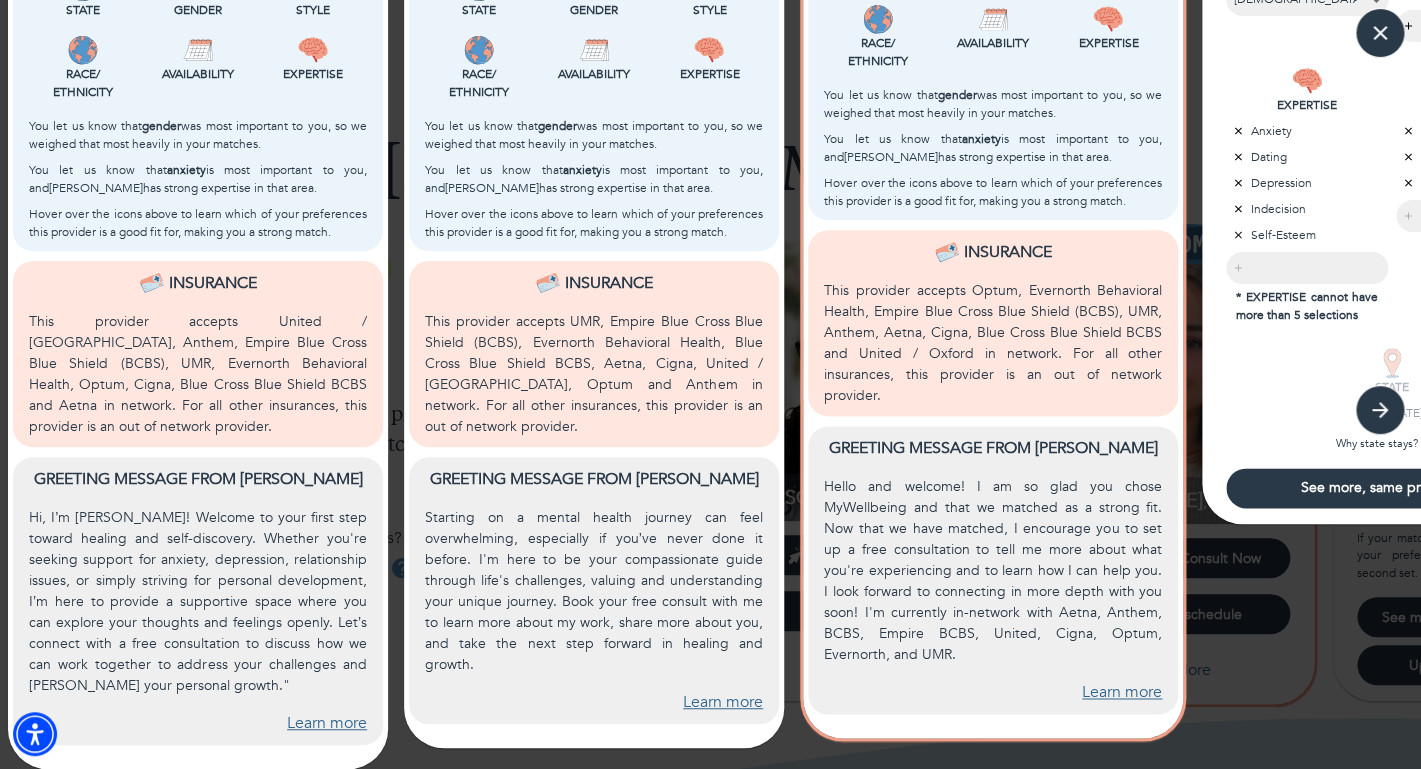 click on "Learn more" at bounding box center [723, 702] 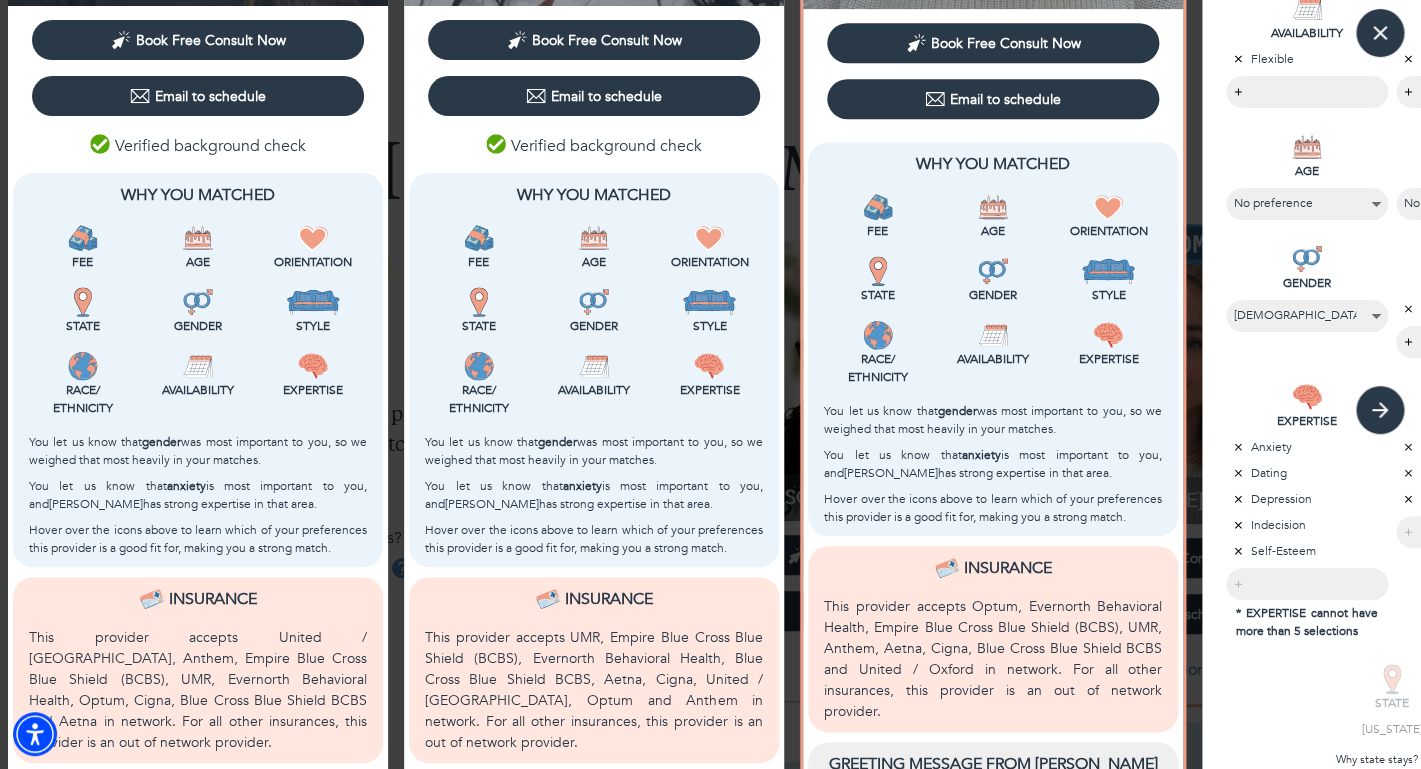 scroll, scrollTop: 0, scrollLeft: 0, axis: both 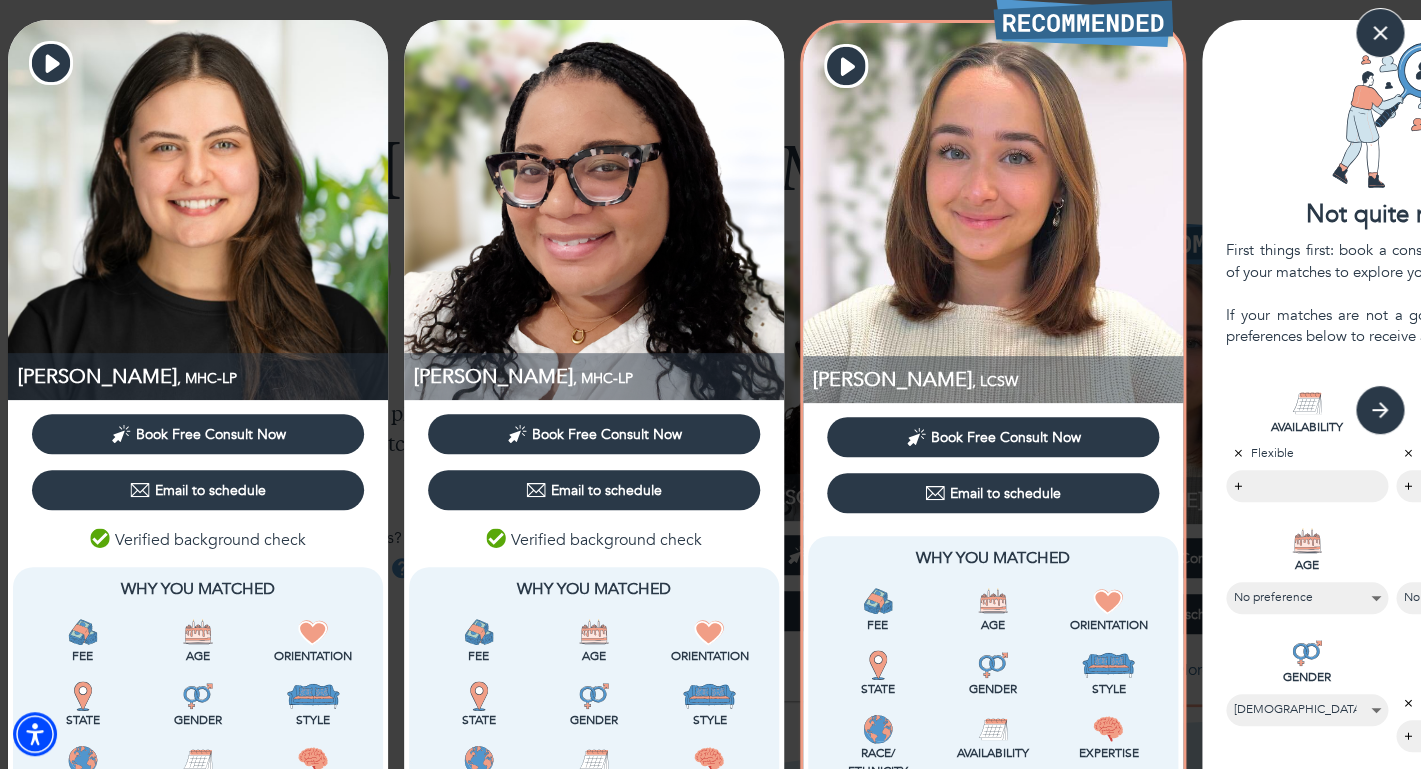 click at bounding box center (198, 210) 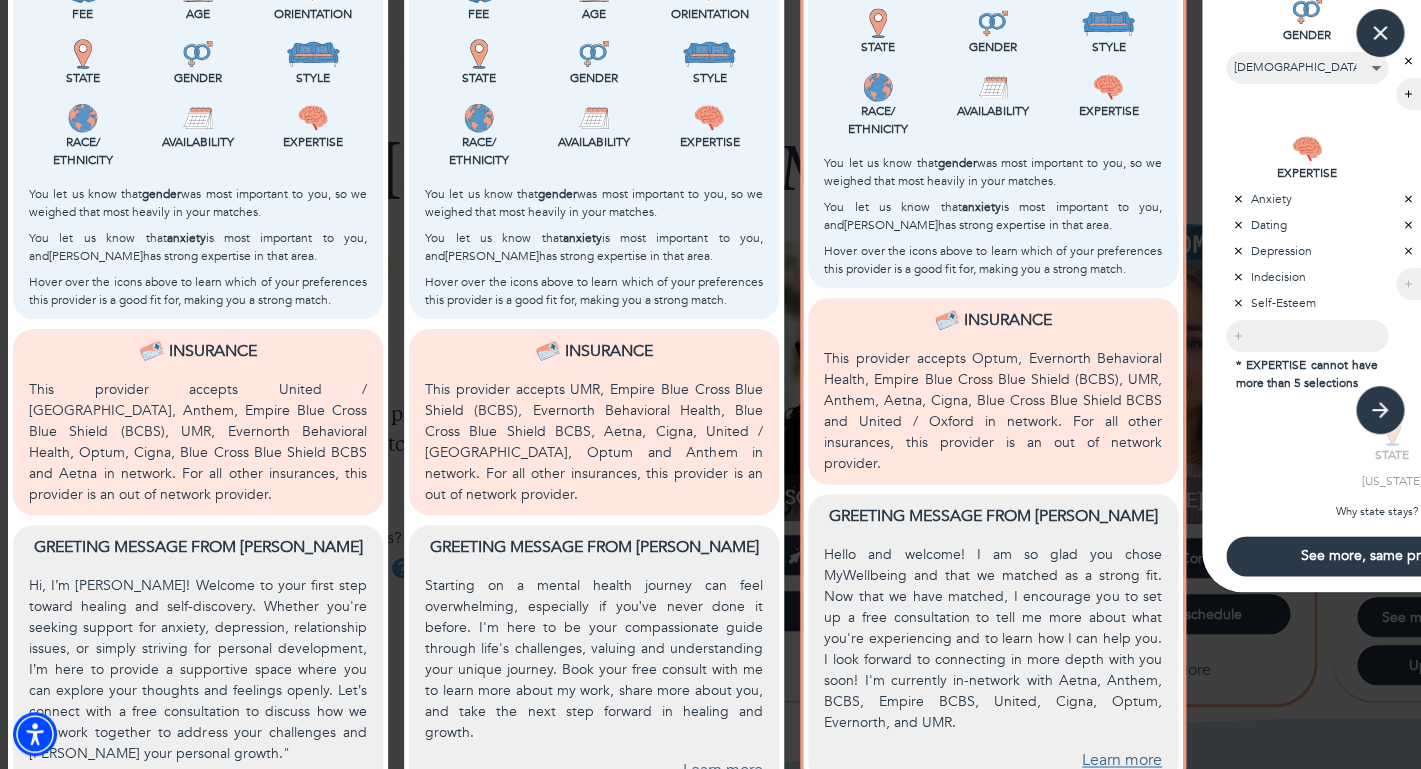 scroll, scrollTop: 710, scrollLeft: 0, axis: vertical 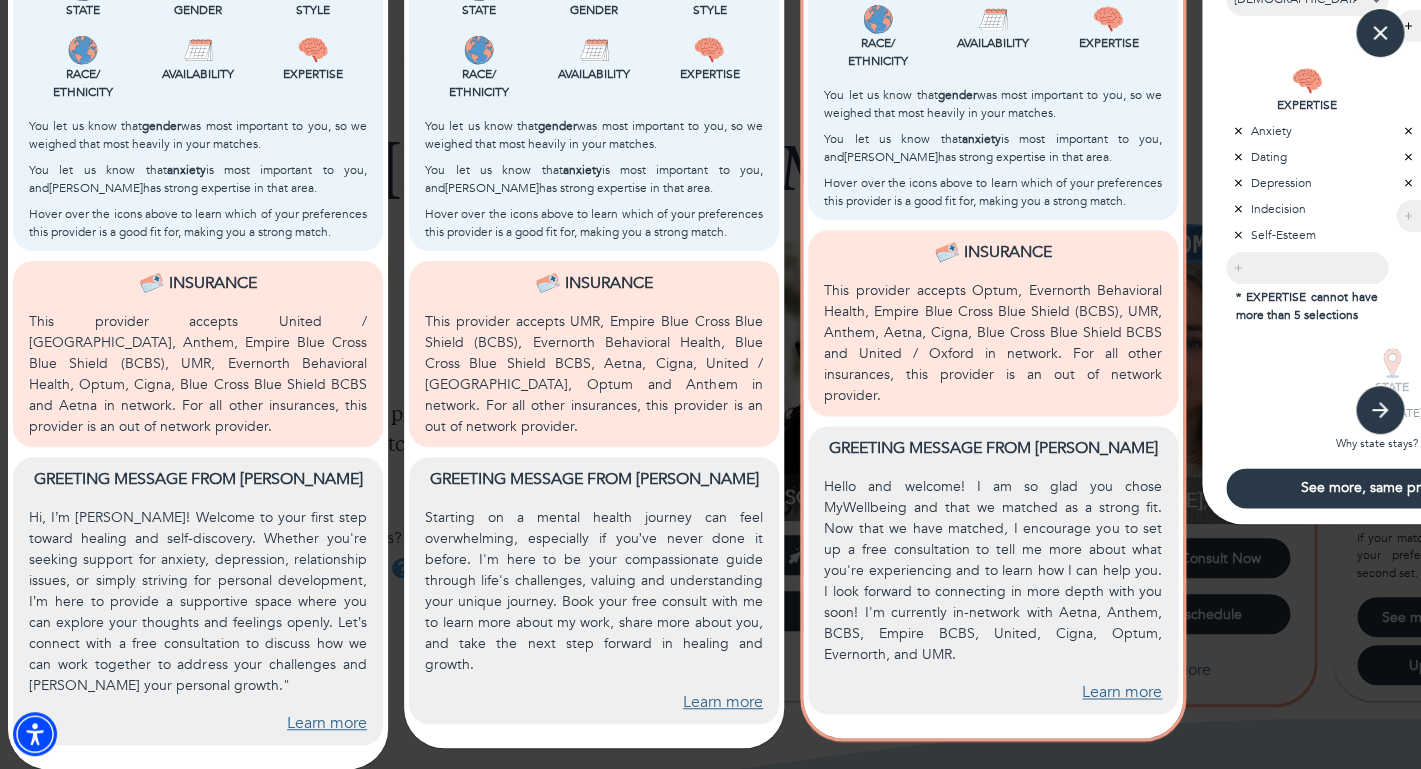 click on "Learn more" at bounding box center (327, 723) 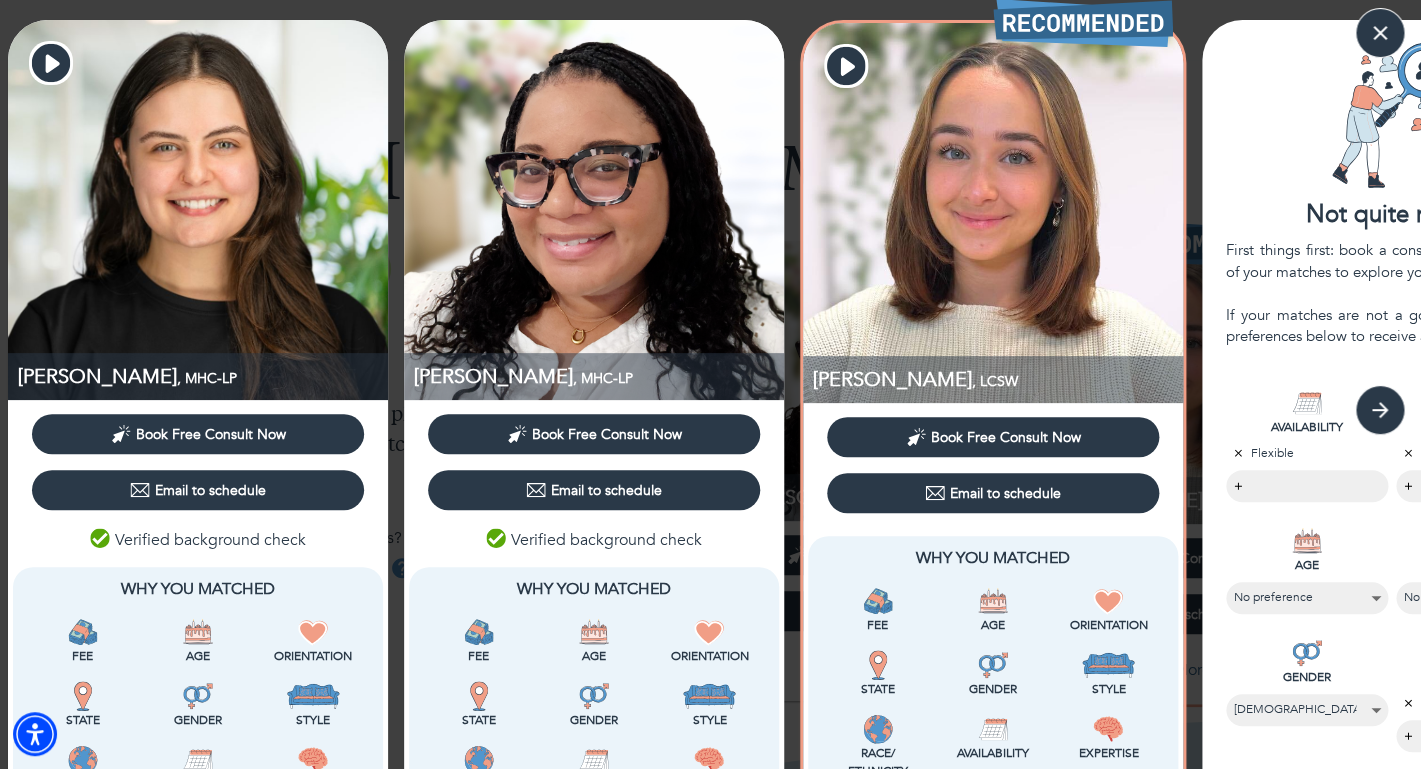 scroll, scrollTop: 1, scrollLeft: 0, axis: vertical 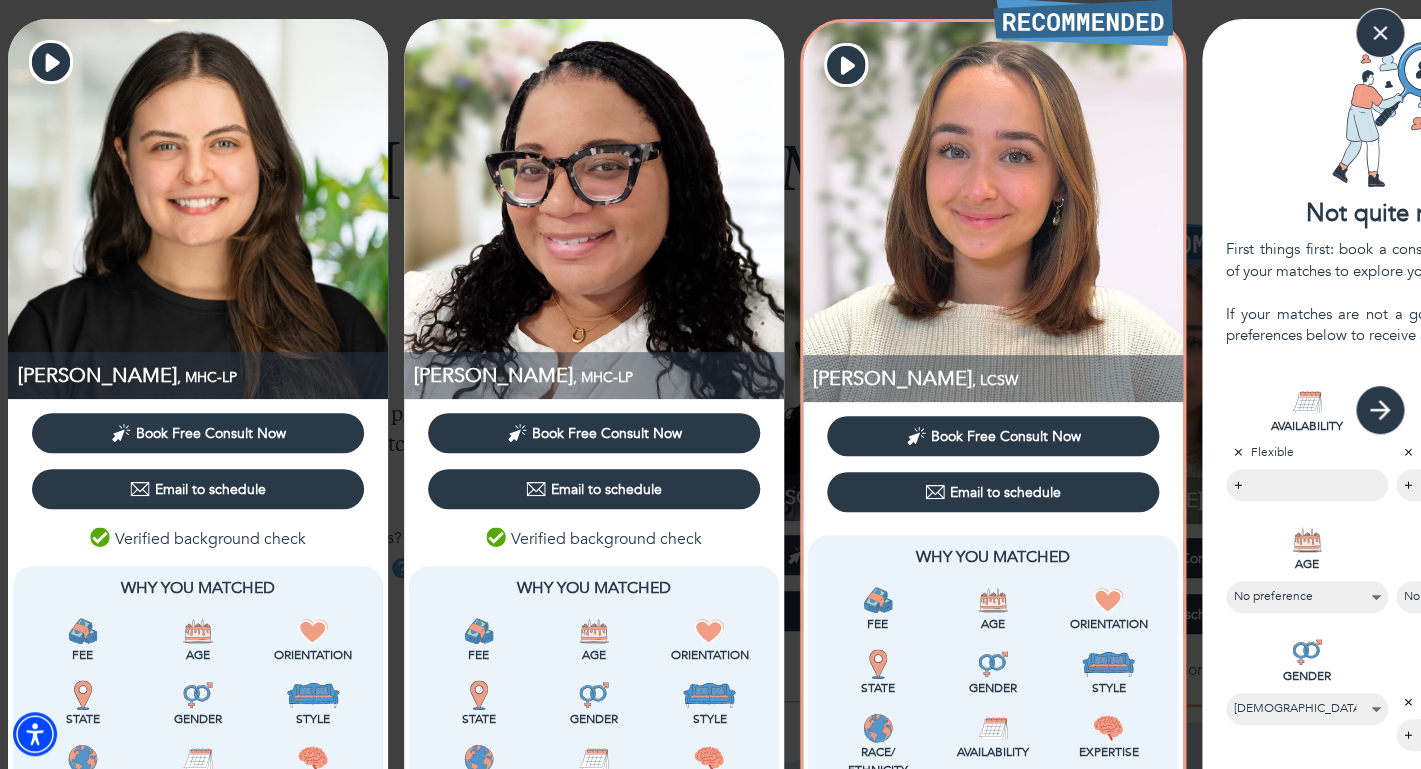 click at bounding box center [1380, 410] 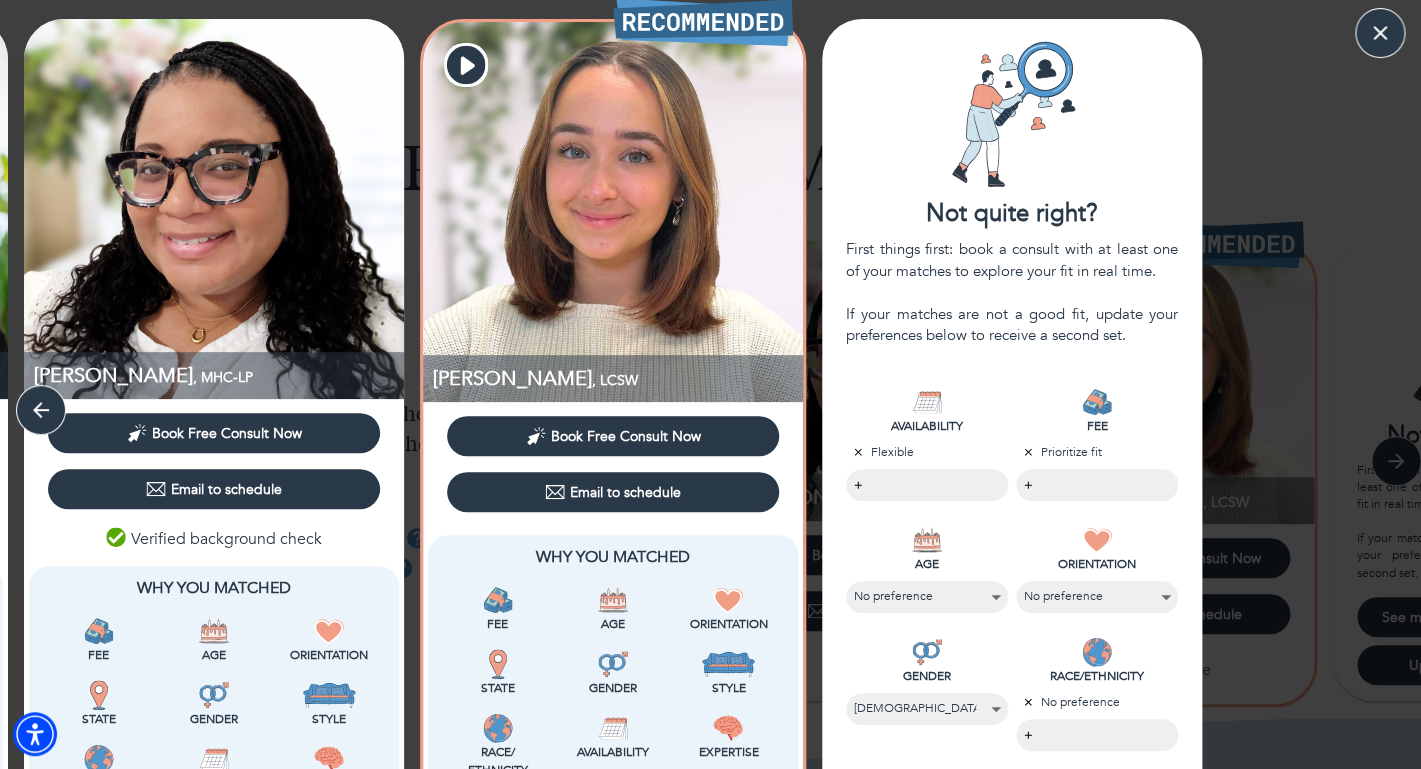 click on "[PERSON_NAME] , MHC-LP Book Free Consult Now Email to schedule Verified background check Why You Matched Fee Age Orientation State Gender Style Race/ Ethnicity Availability Expertise You let us know that  gender  was most important to you, so we weighed that most heavily in your matches. You let us know that  anxiety  is most important to you, and  [PERSON_NAME]  has strong expertise in that area. Hover over the icons above to learn which of your preferences this provider is a
good fit for, making you a strong match. Insurance This provider accepts United / [GEOGRAPHIC_DATA], Anthem, Empire Blue Cross Blue Shield (BCBS), UMR, Evernorth Behavioral Health, Optum, Cigna, Blue Cross Blue Shield BCBS and Aetna in network. For all other insurances, this provider is an out of
network provider. Greeting message from [PERSON_NAME] more [PERSON_NAME] , MHC-LP Book Free Consult Now Email to schedule Verified background check Why You Matched Fee Age Orientation State Gender Style Race/ Ethnicity Availability Expertise Fee" at bounding box center [710, 748] 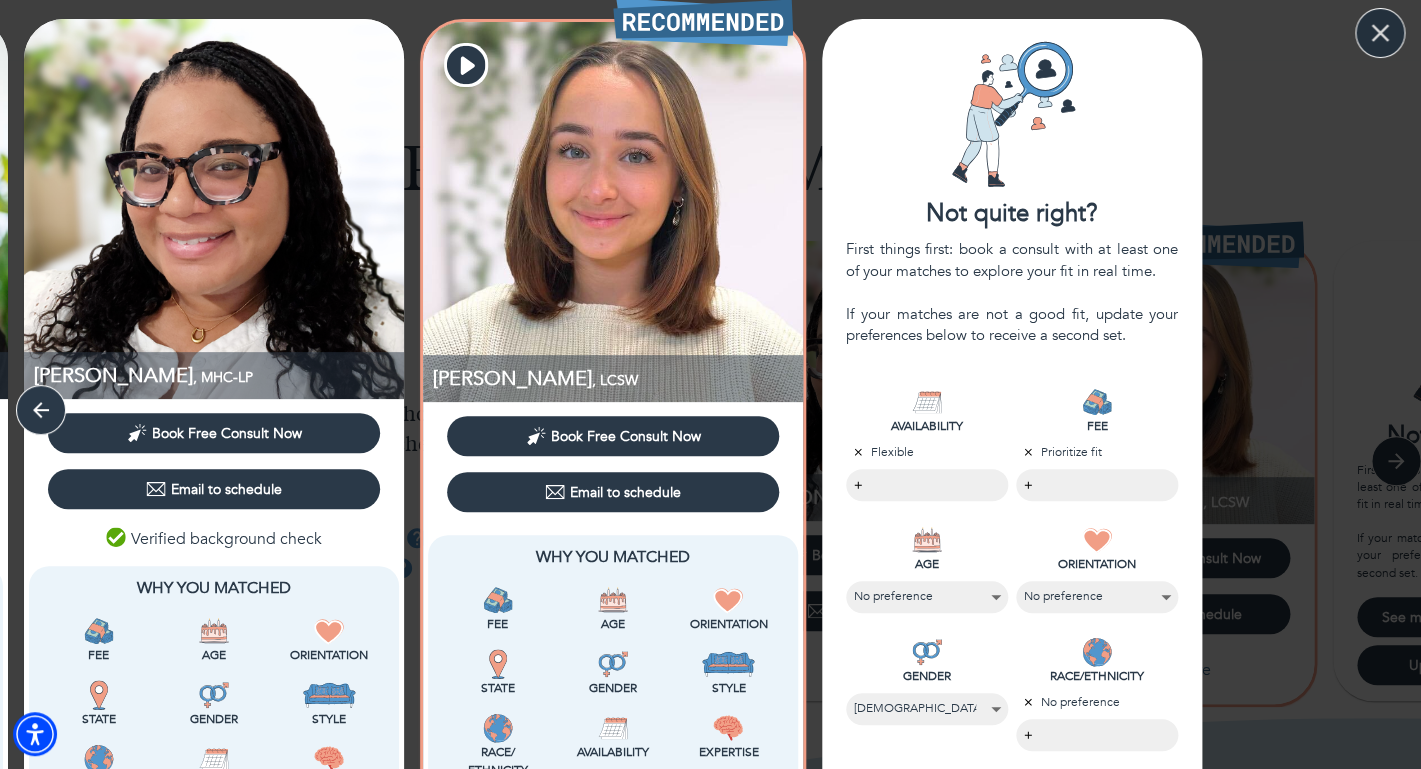 click 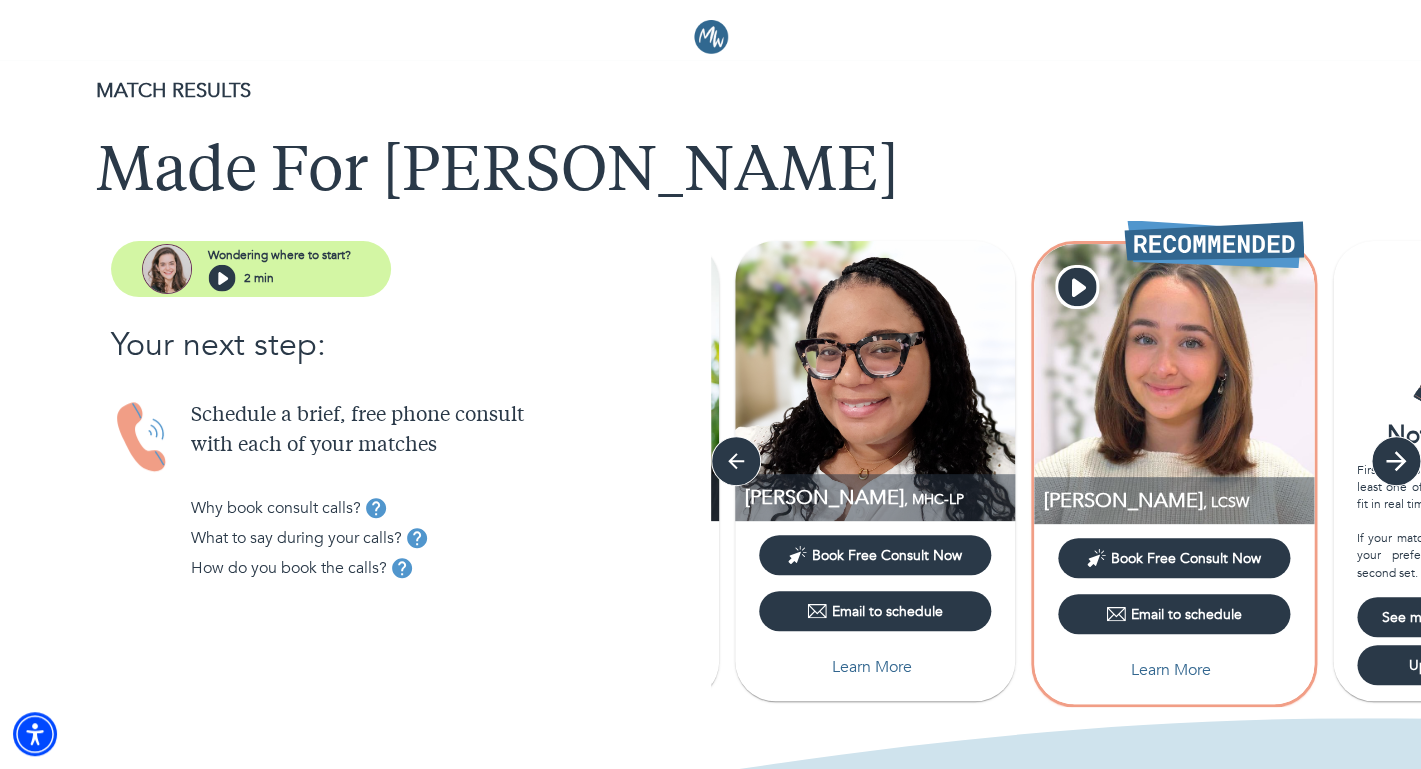 click 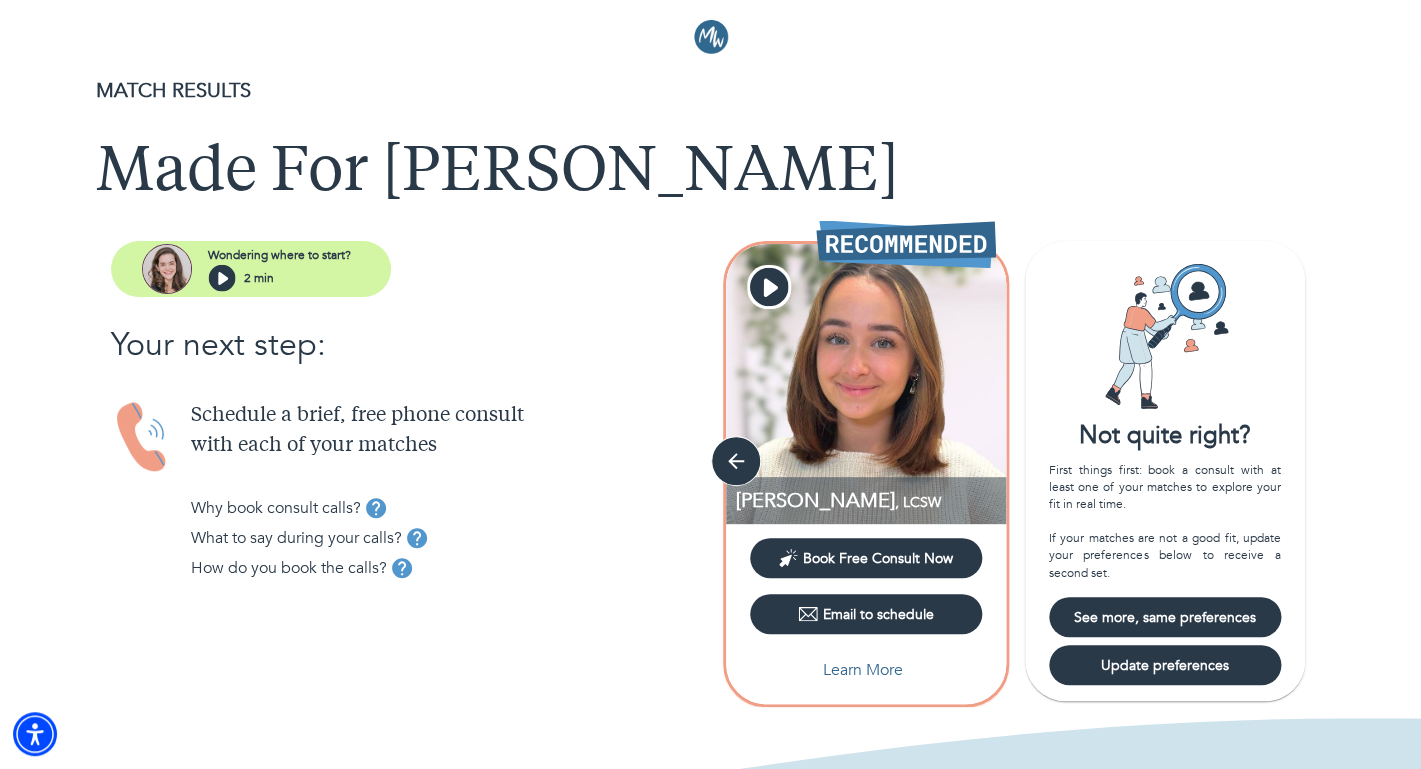 click at bounding box center [866, 384] 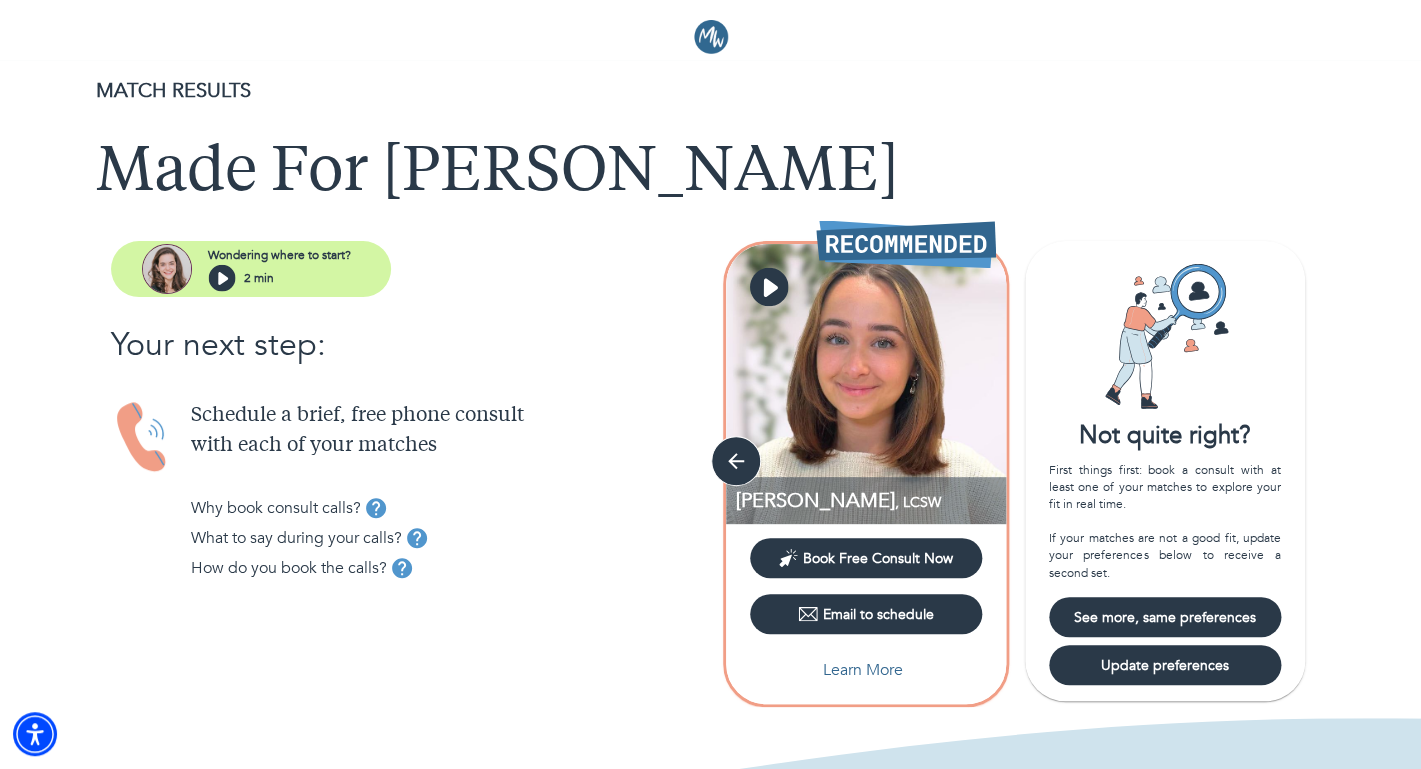 click 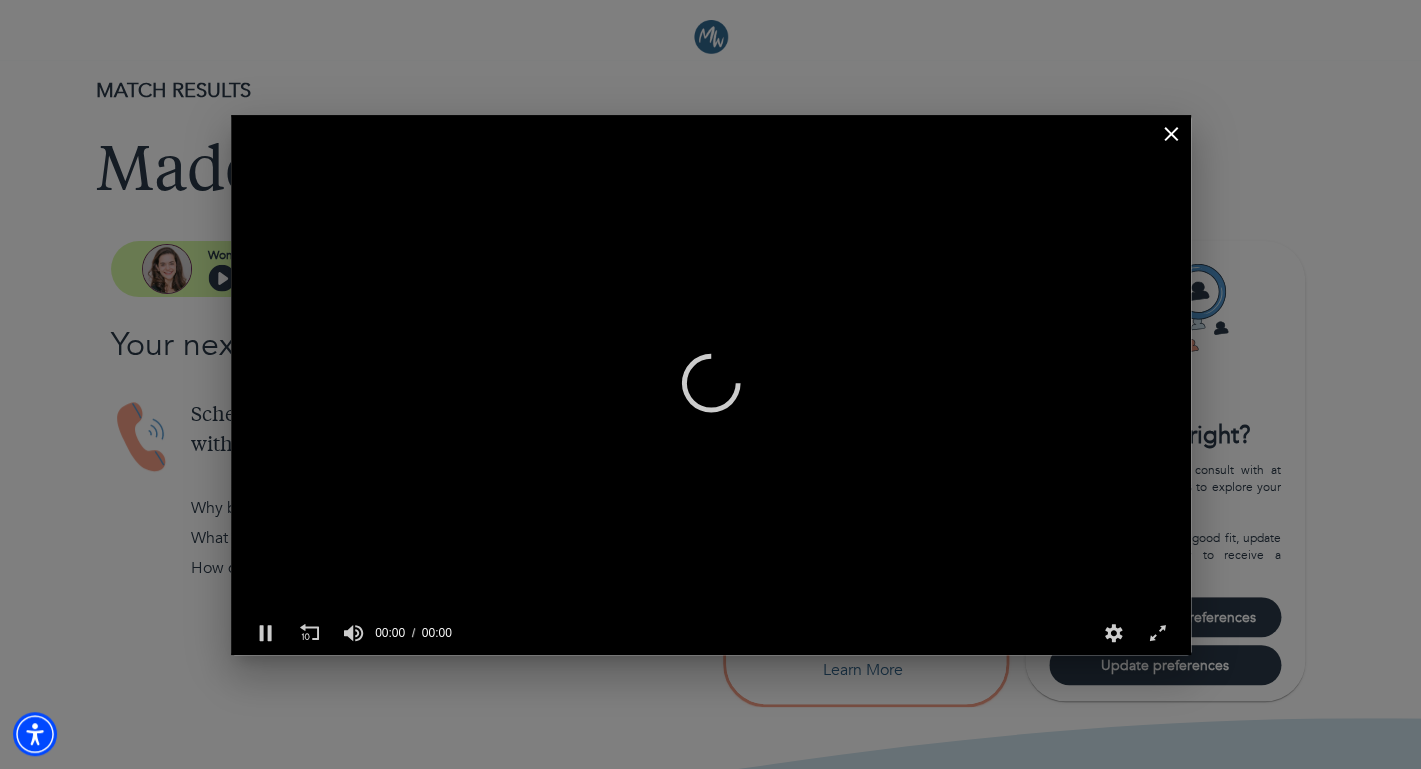 scroll, scrollTop: 0, scrollLeft: 1, axis: horizontal 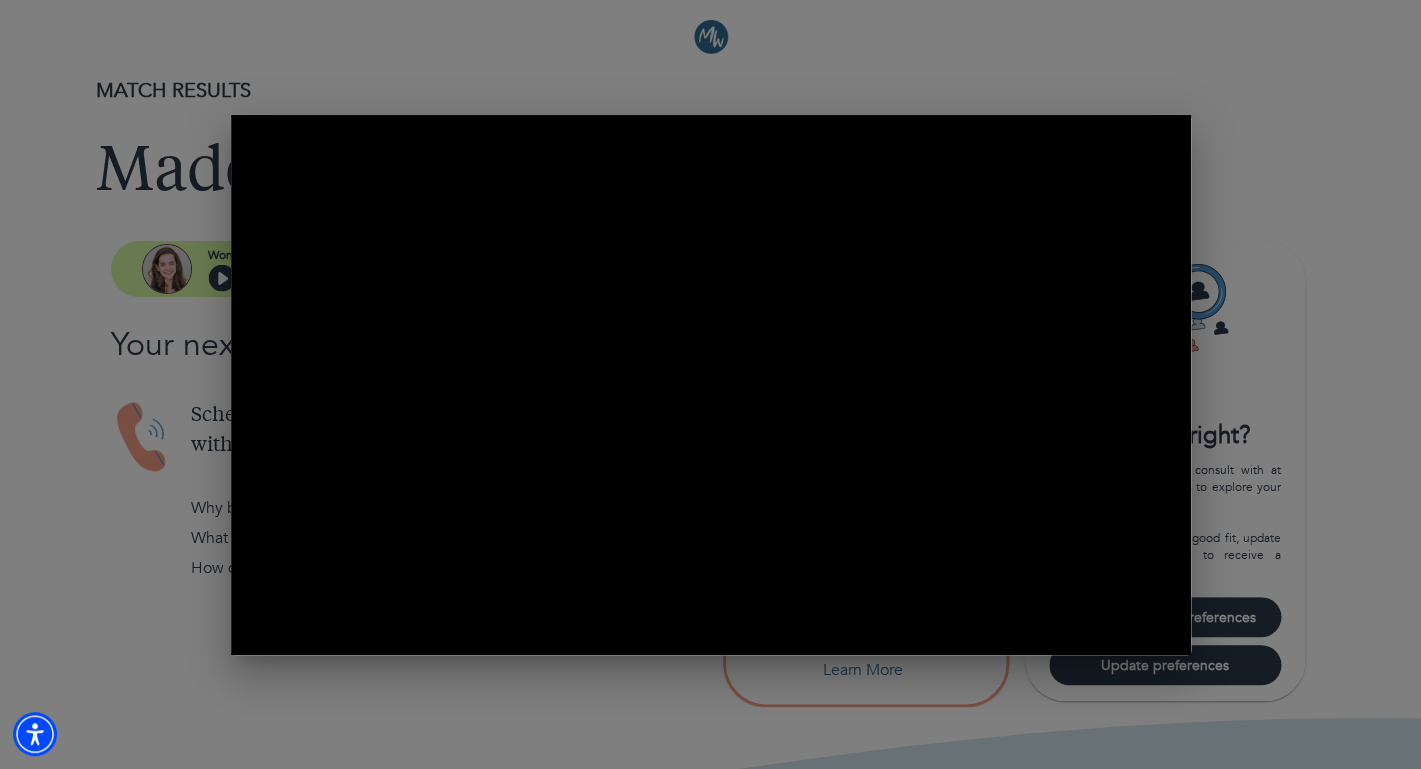 click on "0 of 41 seconds Volume 90% Press shift question mark to access a list of keyboard shortcuts Keyboard Shortcuts Enabled Disabled Shortcuts Open/Close / or ? Play/Pause SPACE Increase Volume ↑ Decrease Volume ↓ Seek Forward → Seek Backward ← Captions On/Off c Fullscreen/Exit Fullscreen f Mute/Unmute m Decrease Caption Size - Increase Caption Size + or = Seek % 0-9
Auto 1280p 1920p 1280p 960p 640p 480p 320p
Live 00:19 00:22 00:41" at bounding box center [710, 384] 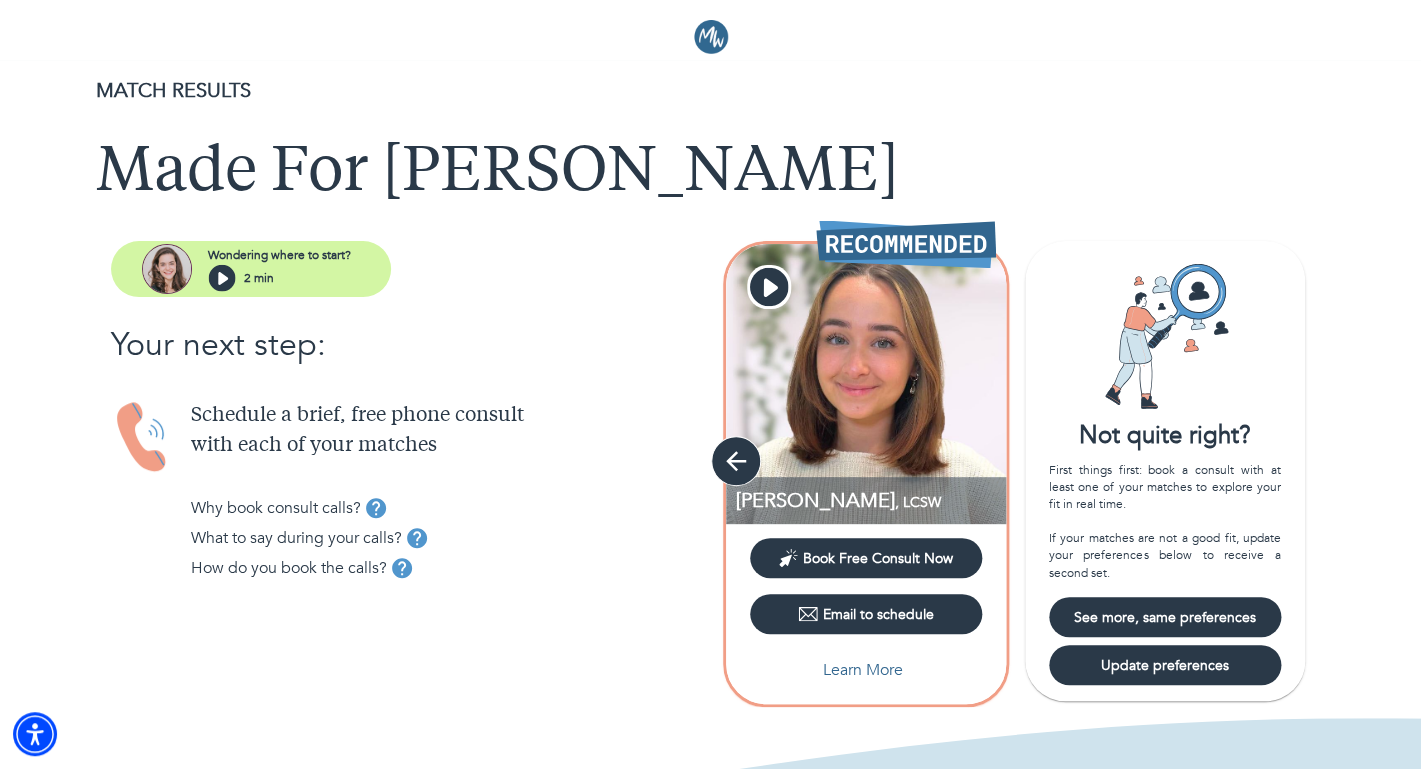 click 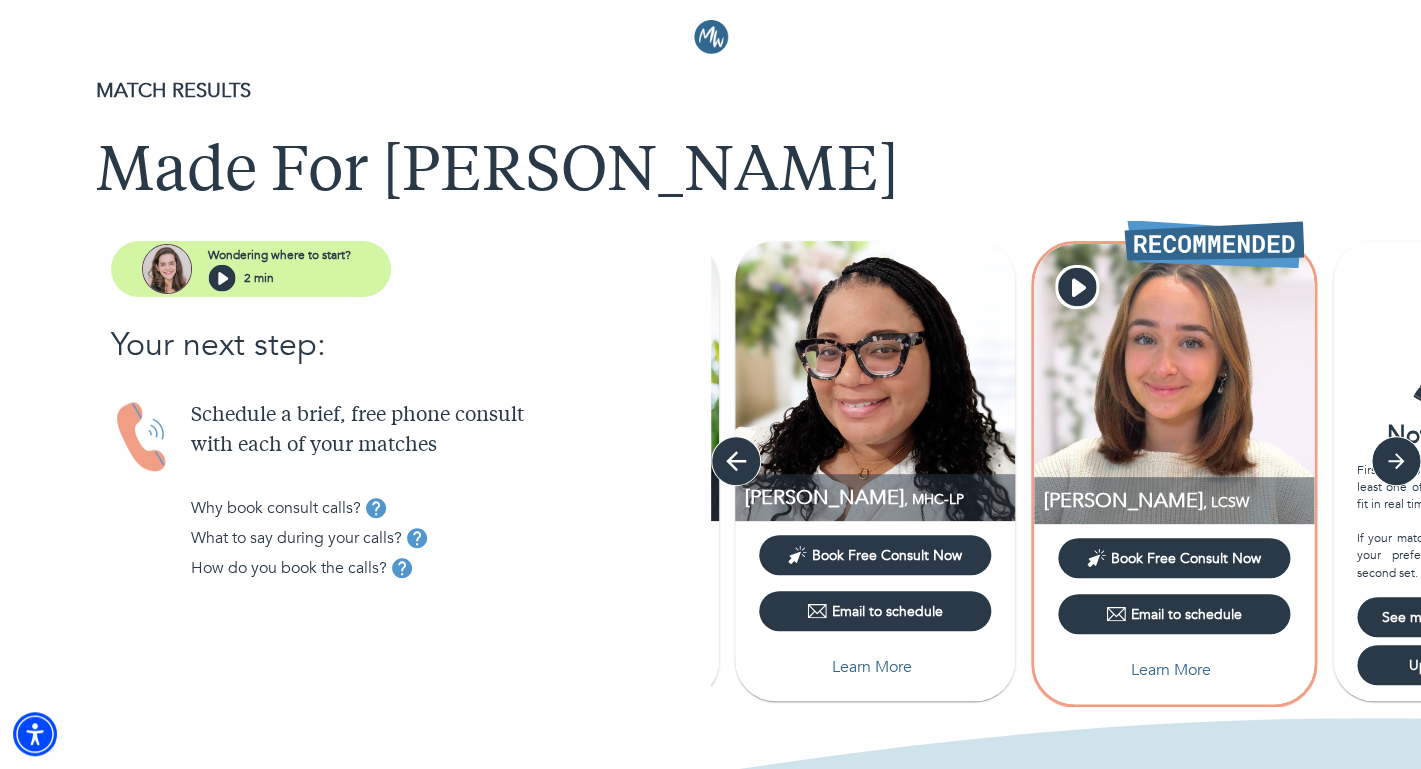click 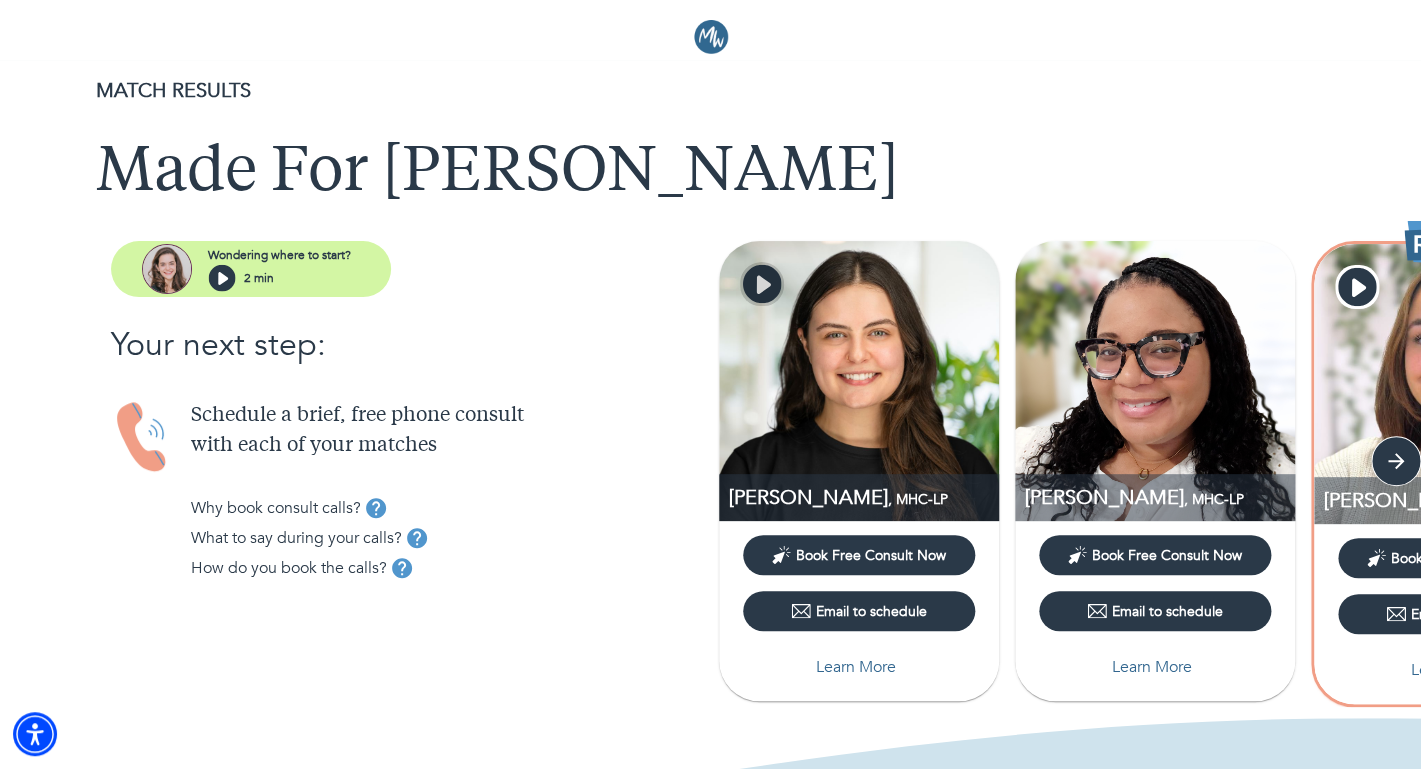 click 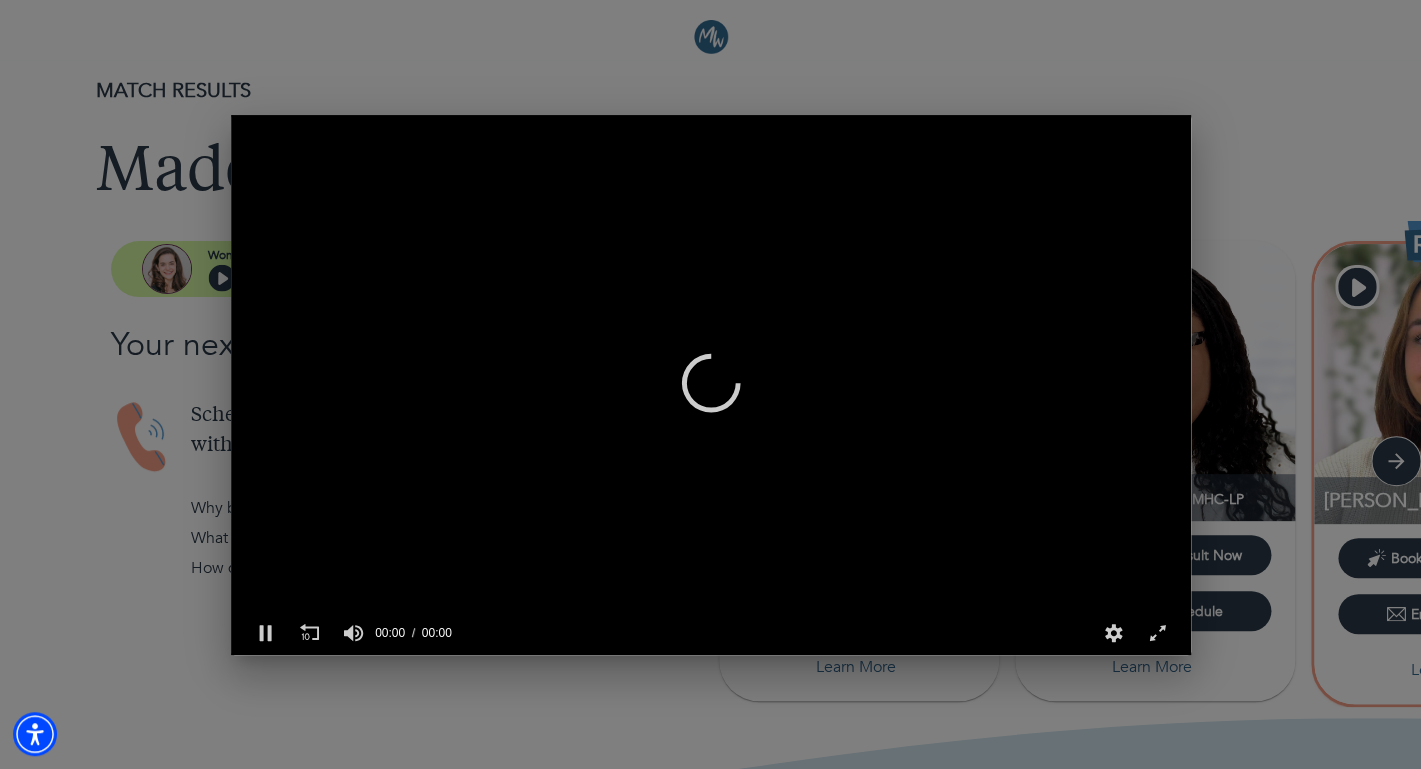 scroll, scrollTop: 0, scrollLeft: 1, axis: horizontal 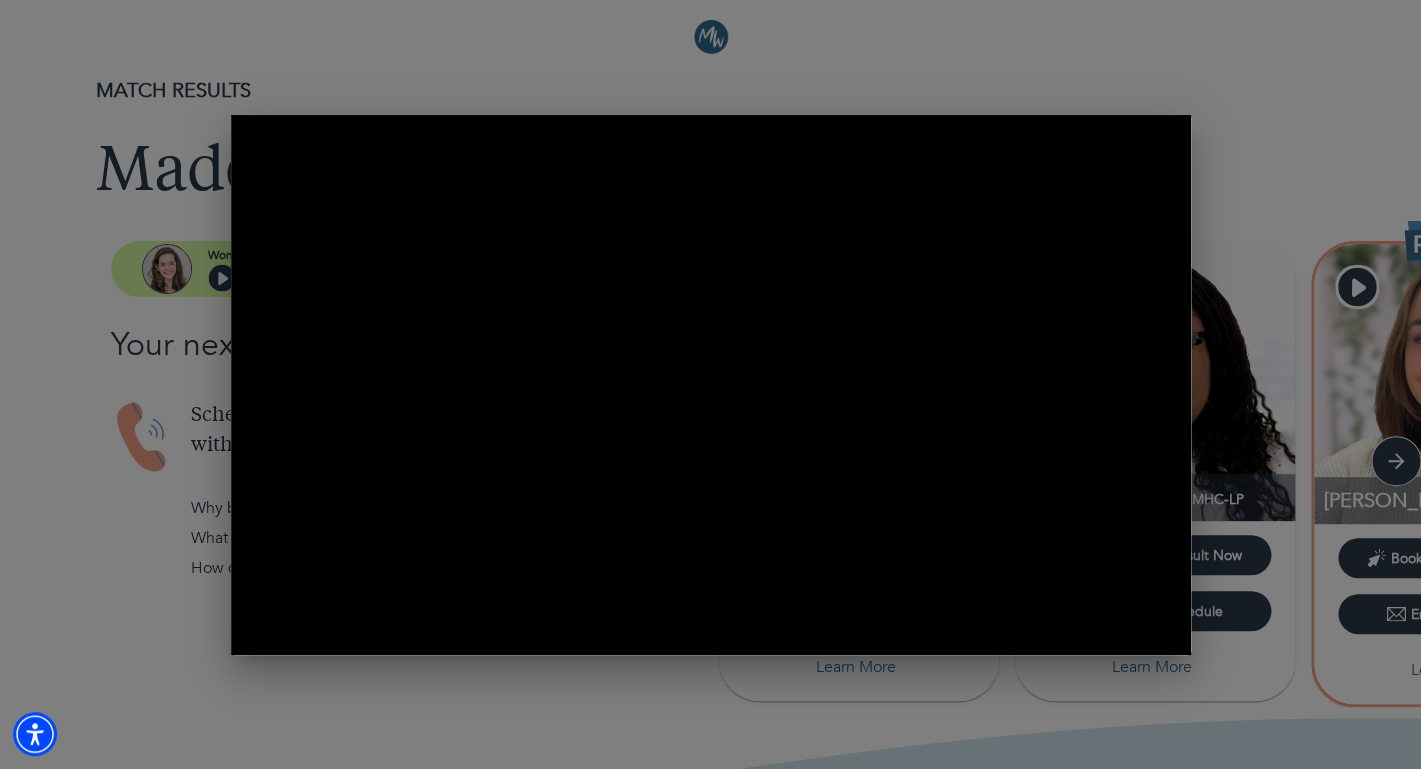click on "0 of 21 seconds Volume 90% Press shift question mark to access a list of keyboard shortcuts Keyboard Shortcuts Enabled Disabled Shortcuts Open/Close / or ? Play/Pause SPACE Increase Volume ↑ Decrease Volume ↓ Seek Forward → Seek Backward ← Captions On/Off c Fullscreen/Exit Fullscreen f Mute/Unmute m Decrease Caption Size - Increase Caption Size + or = Seek % 0-9
Auto 540p 1080p 720p 540p 360p 270p 180p
00:01 Rewind 10 Seconds Live 00:09 00:12 00:22" at bounding box center (710, 384) 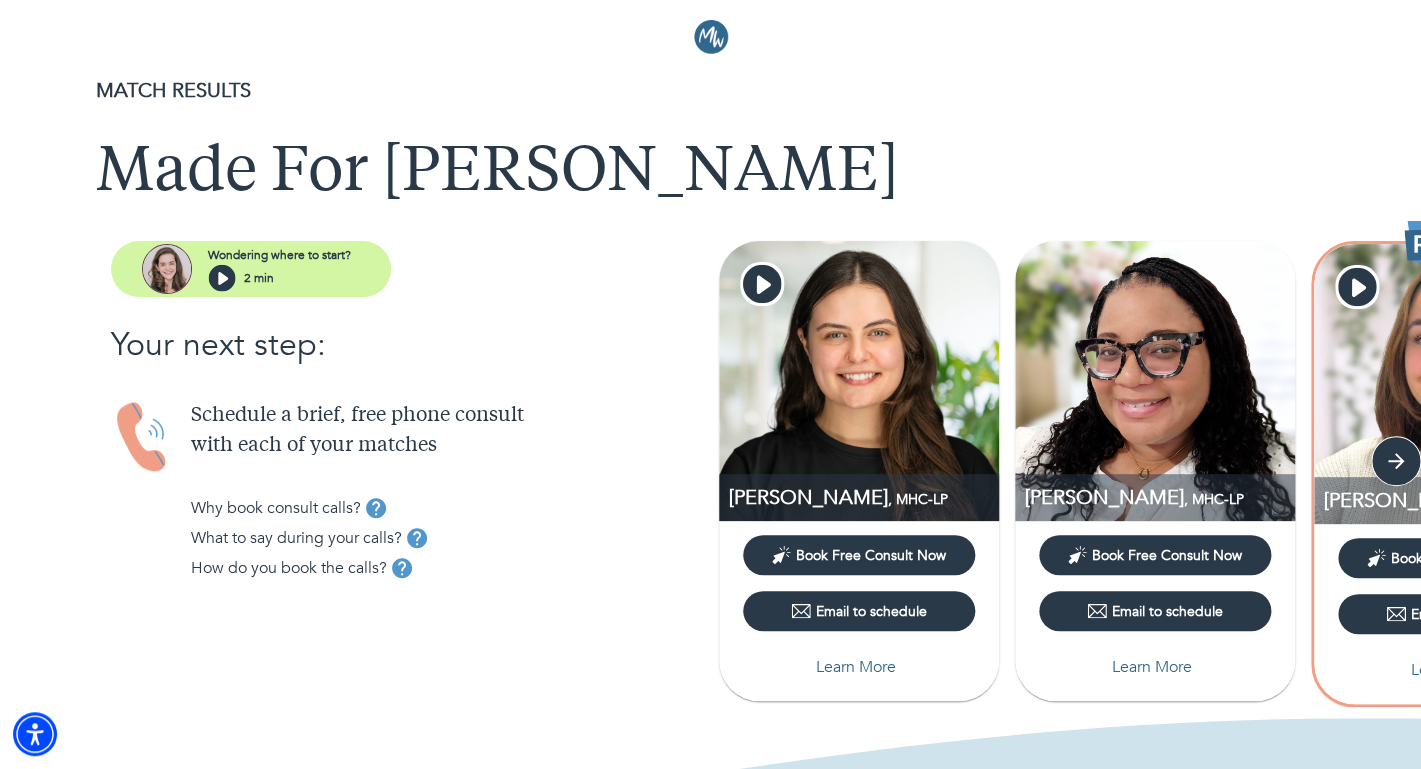 scroll, scrollTop: 2, scrollLeft: 0, axis: vertical 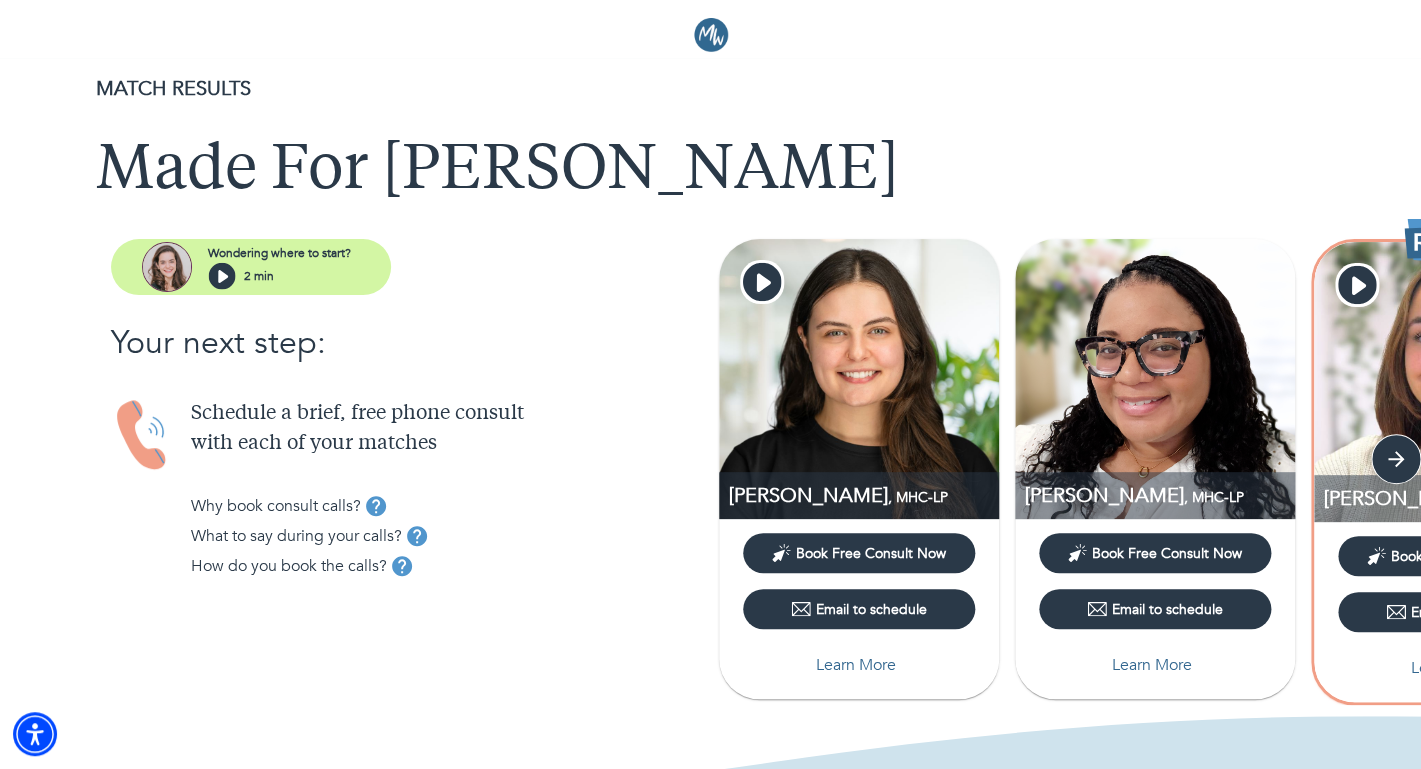 click at bounding box center (1155, 379) 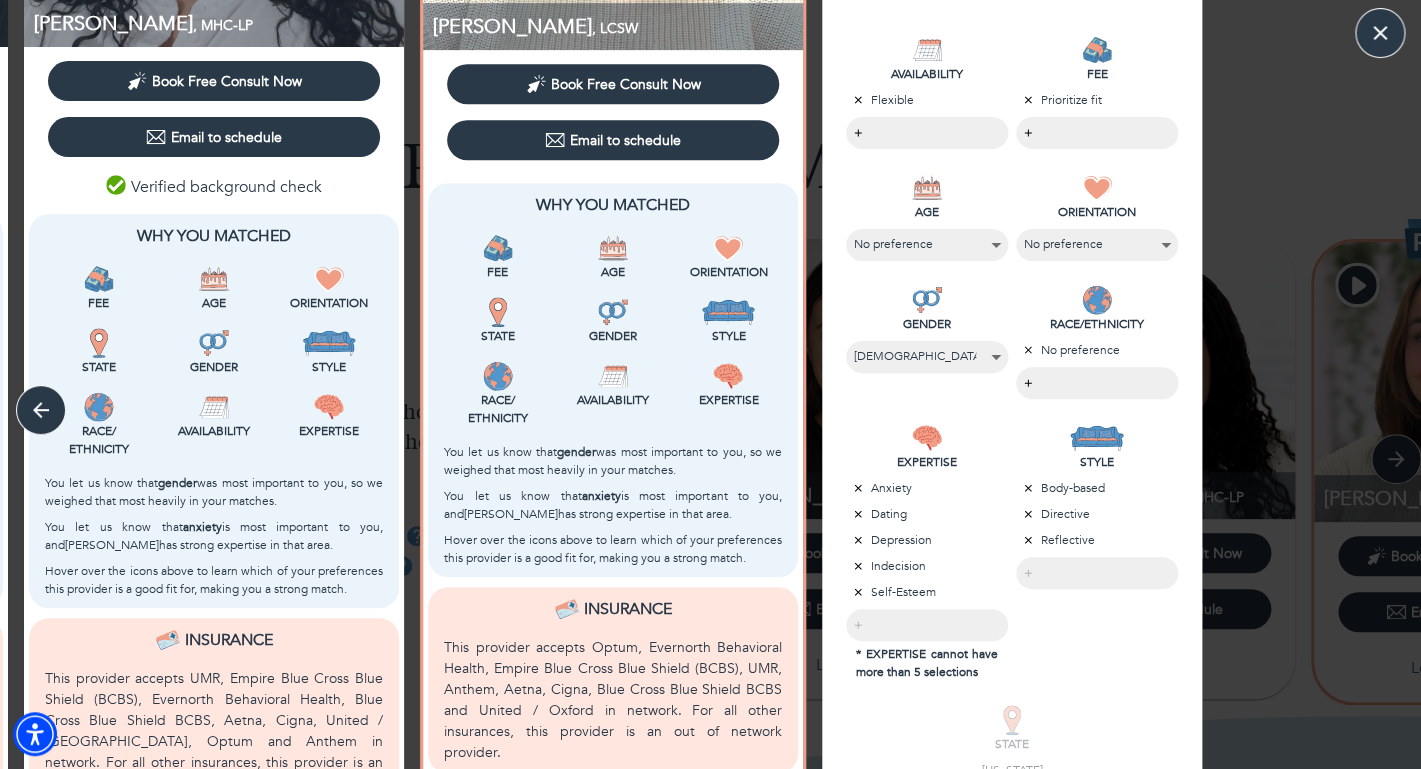 scroll, scrollTop: 330, scrollLeft: 0, axis: vertical 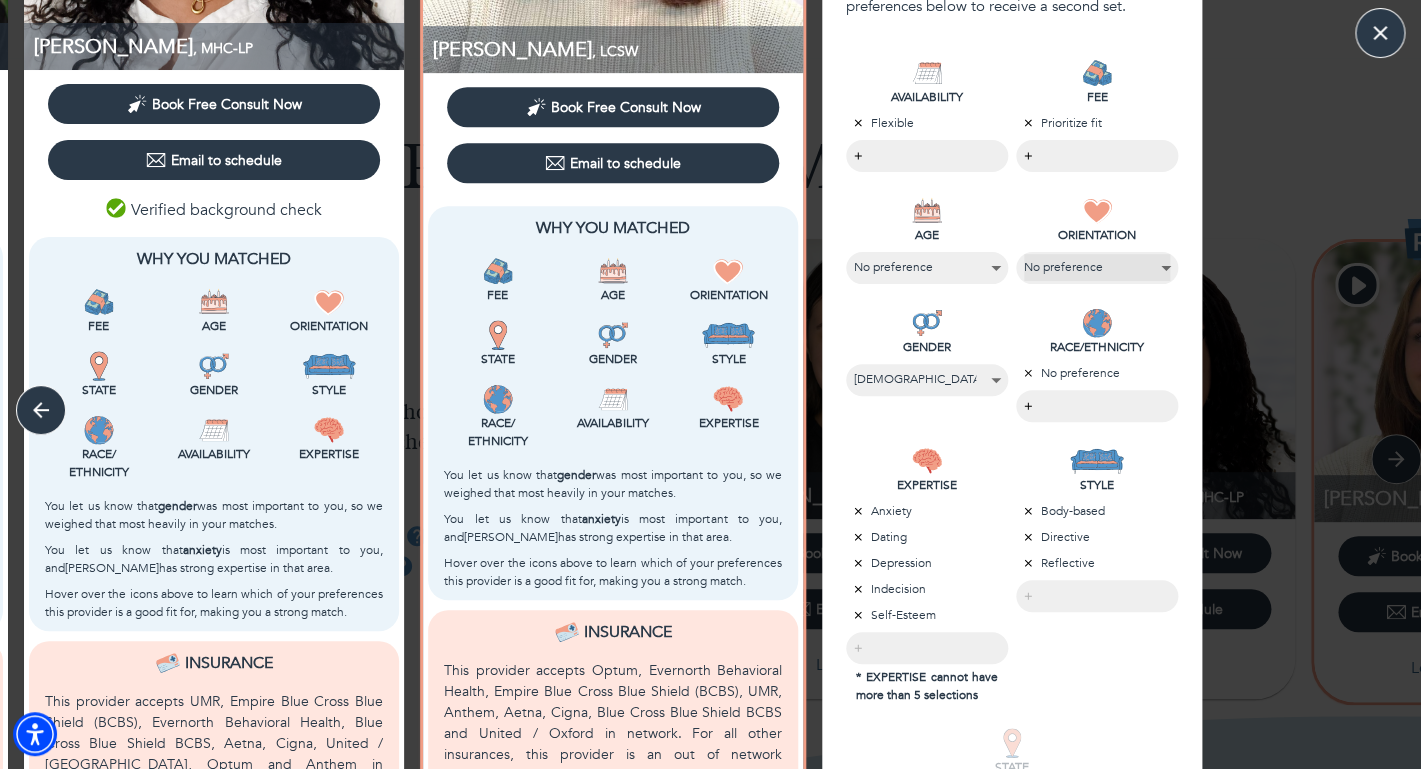 click on "[DEMOGRAPHIC_DATA] No preference" at bounding box center (1097, 267) 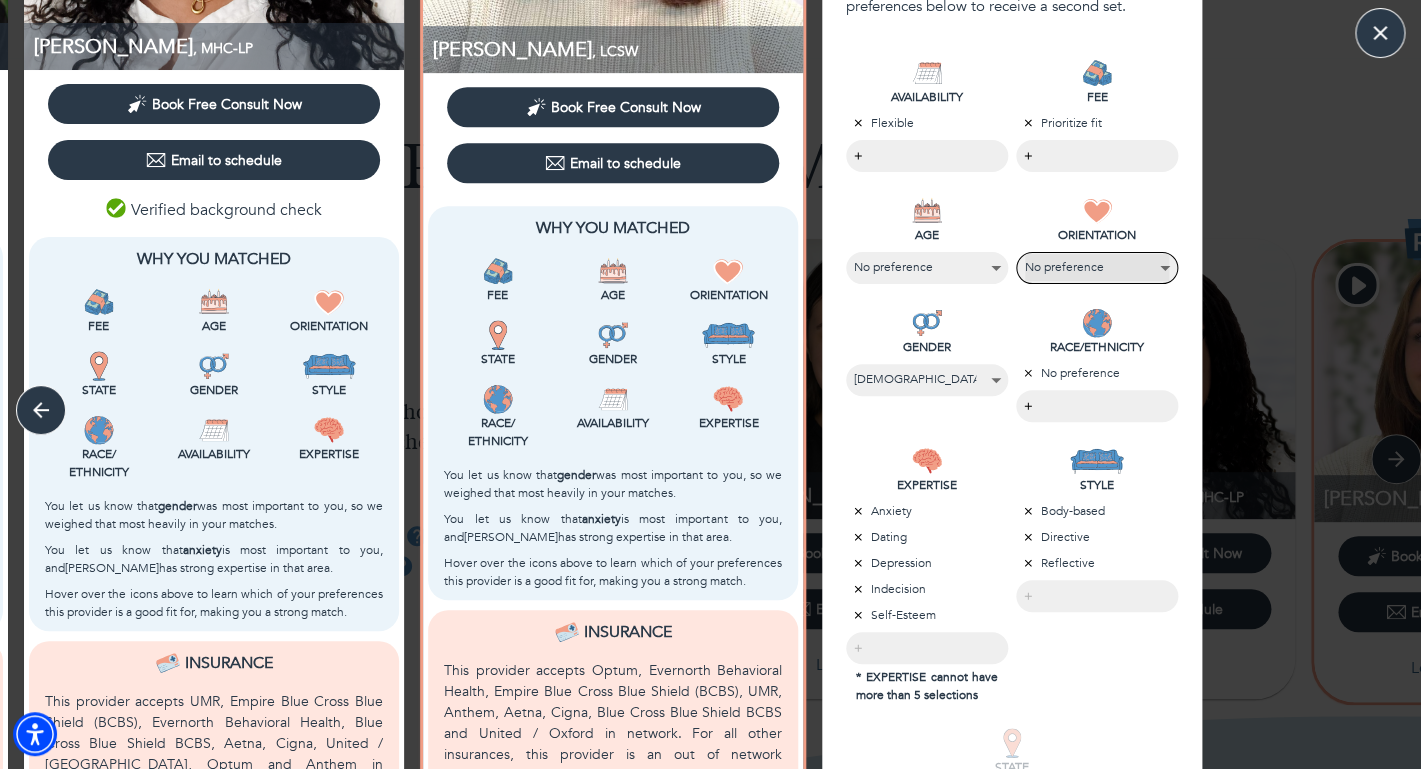 select on "1" 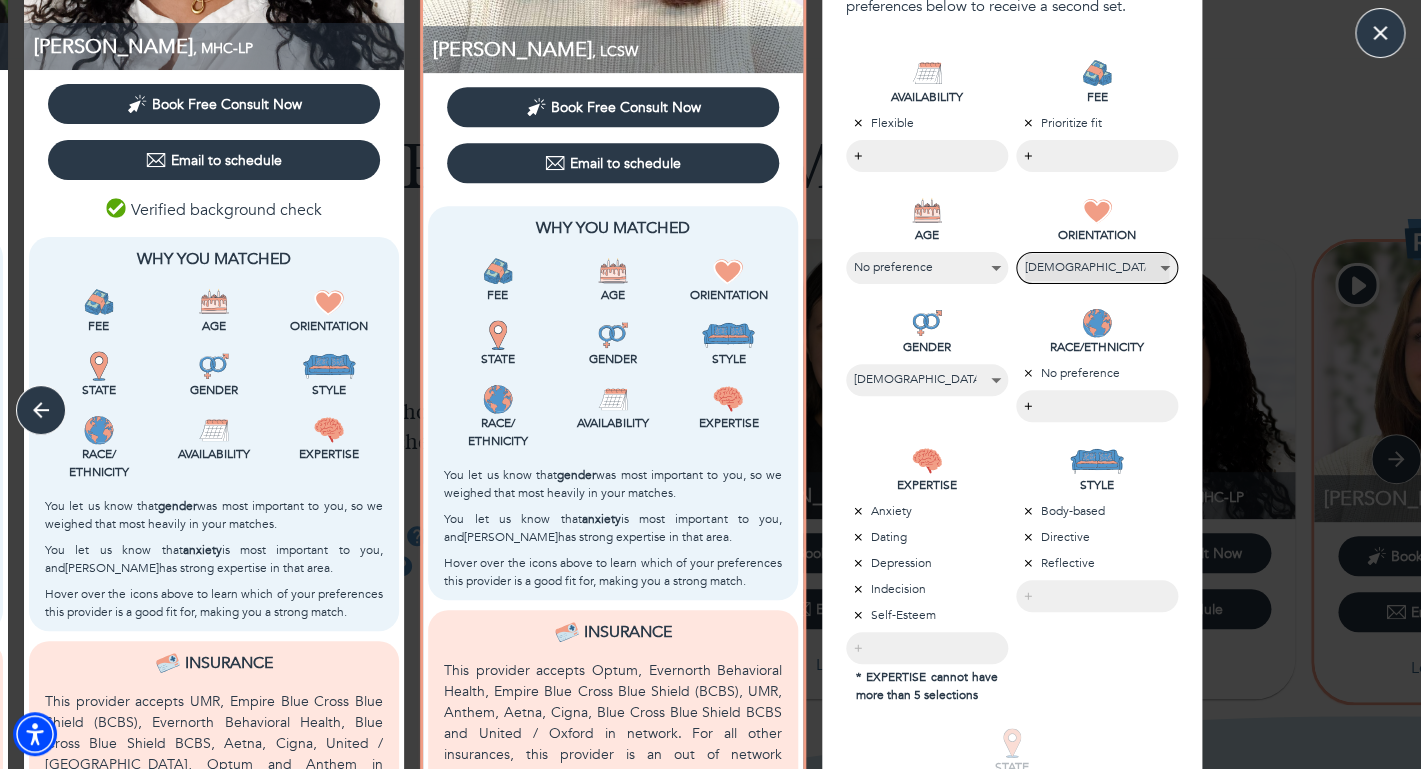 click on "[DEMOGRAPHIC_DATA]" at bounding box center (0, 0) 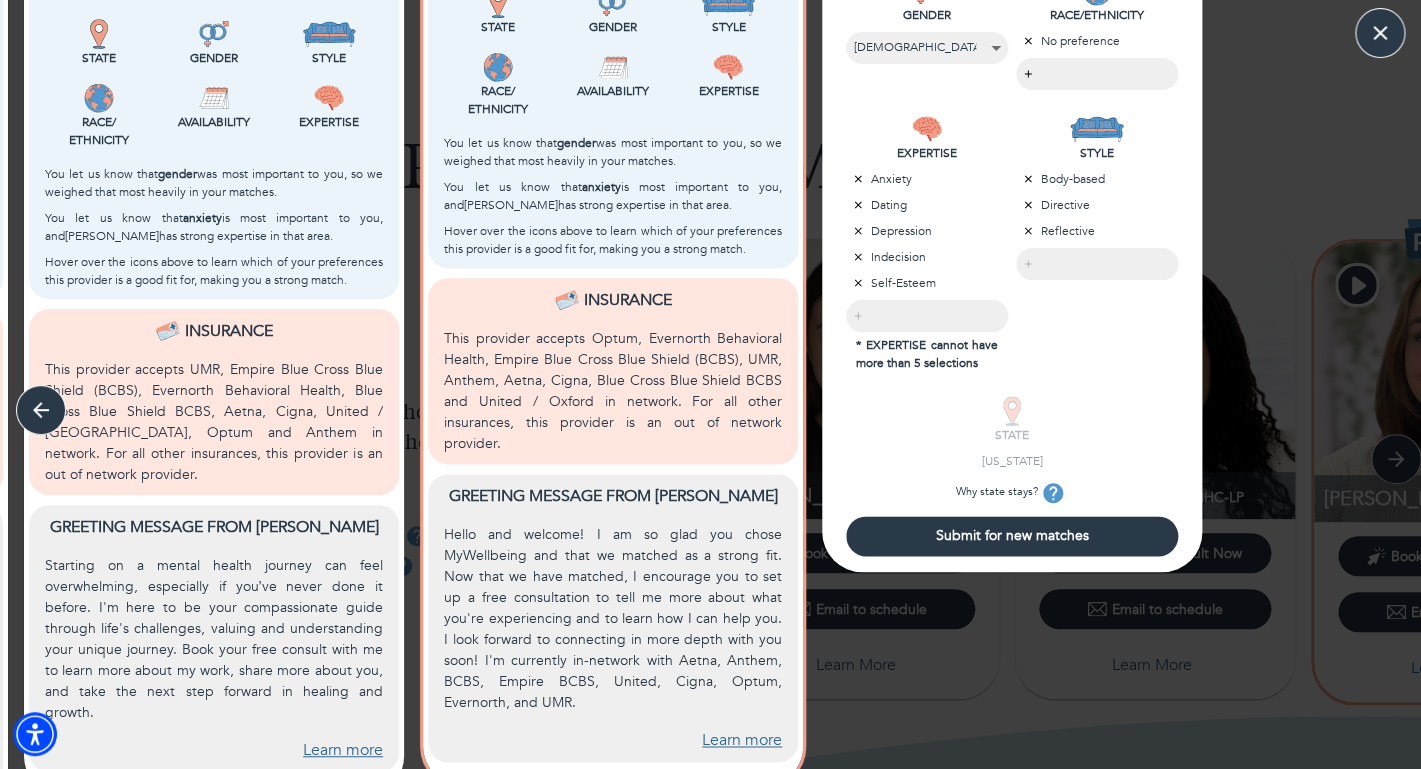 scroll, scrollTop: 710, scrollLeft: 0, axis: vertical 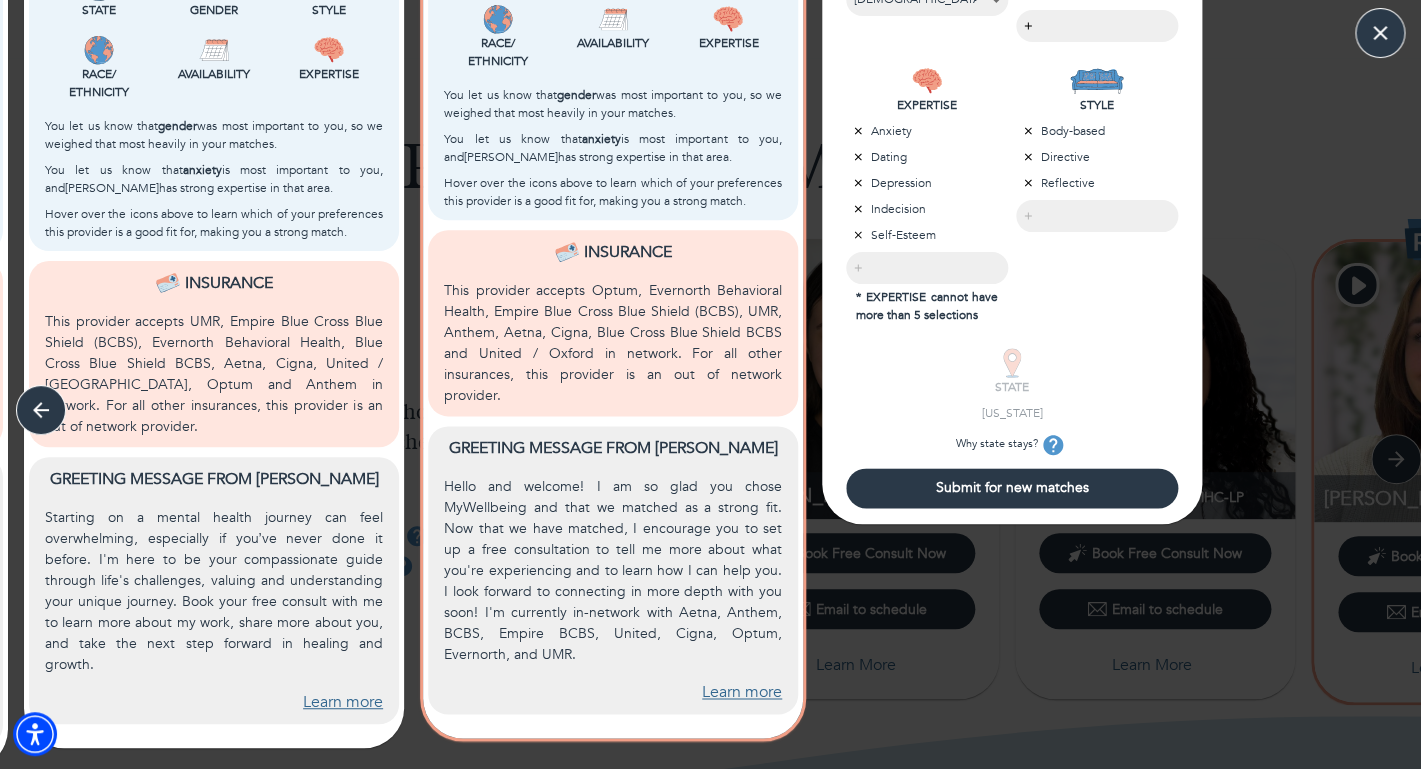 click on "Submit for new matches" at bounding box center (1012, 487) 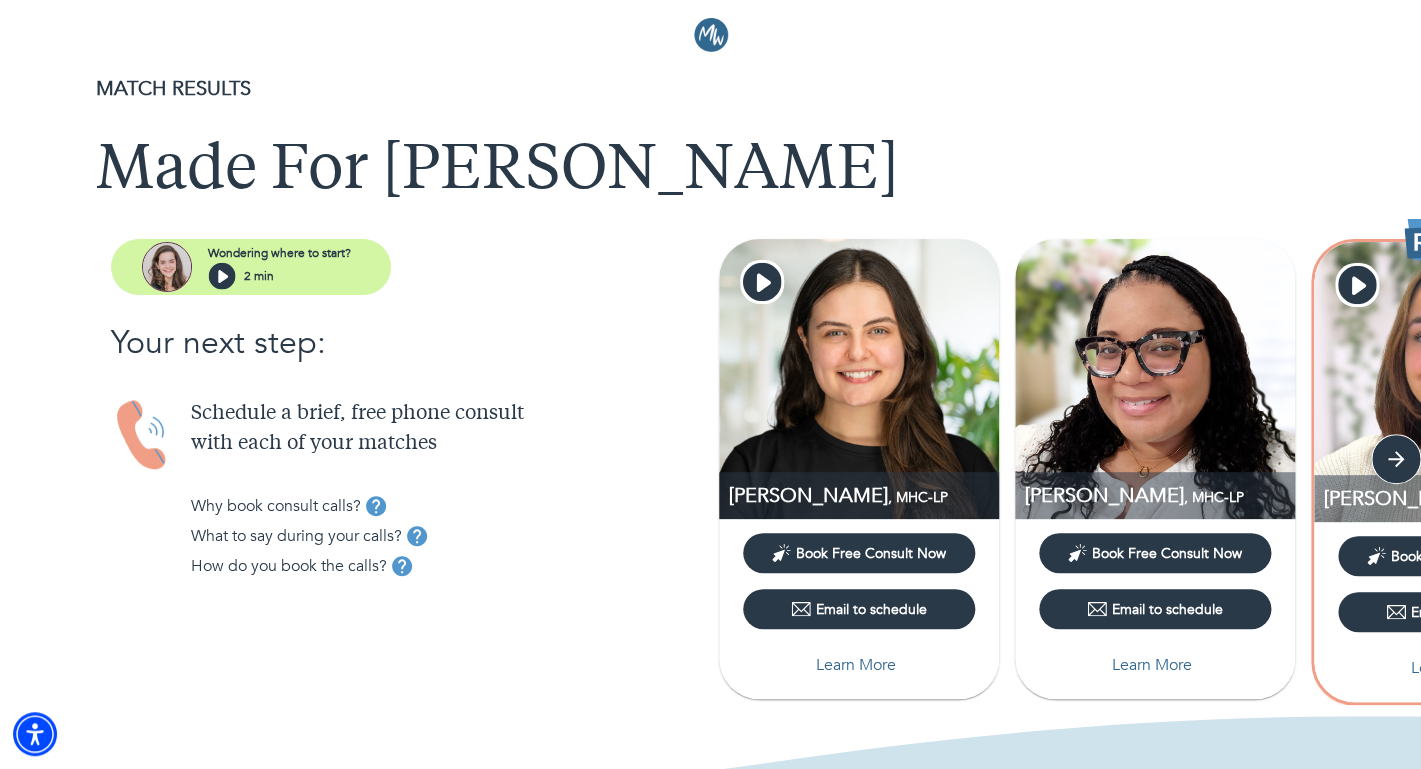 scroll, scrollTop: 0, scrollLeft: 0, axis: both 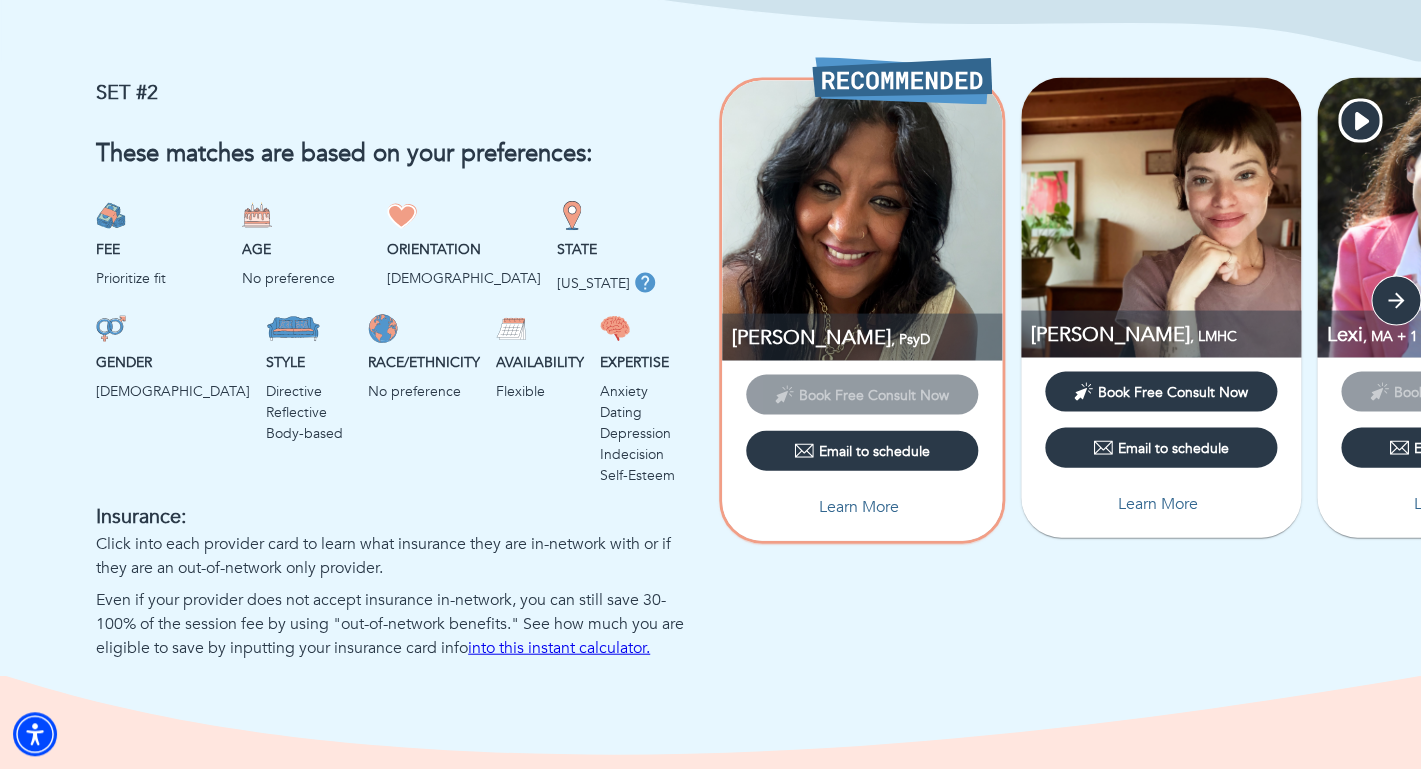 click at bounding box center (1161, 217) 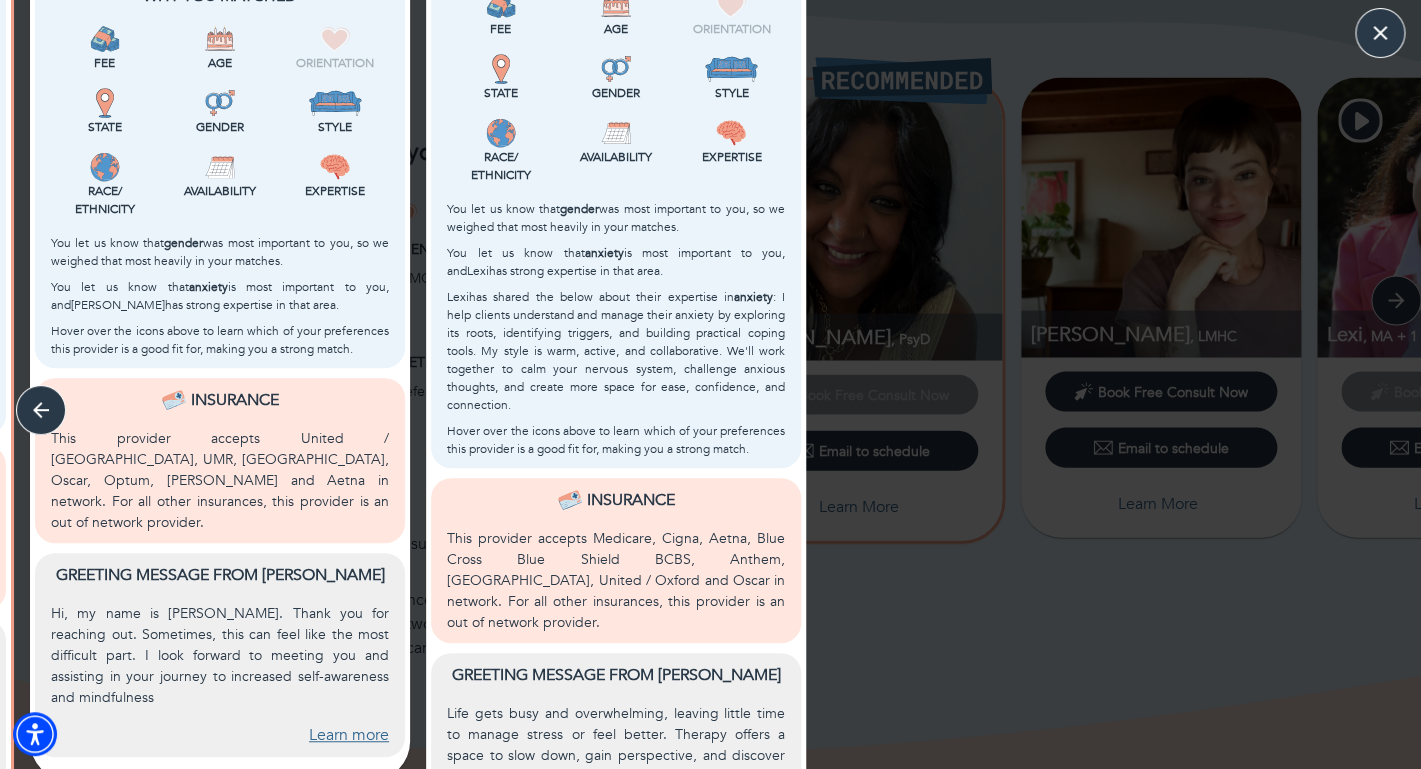 scroll, scrollTop: 628, scrollLeft: 0, axis: vertical 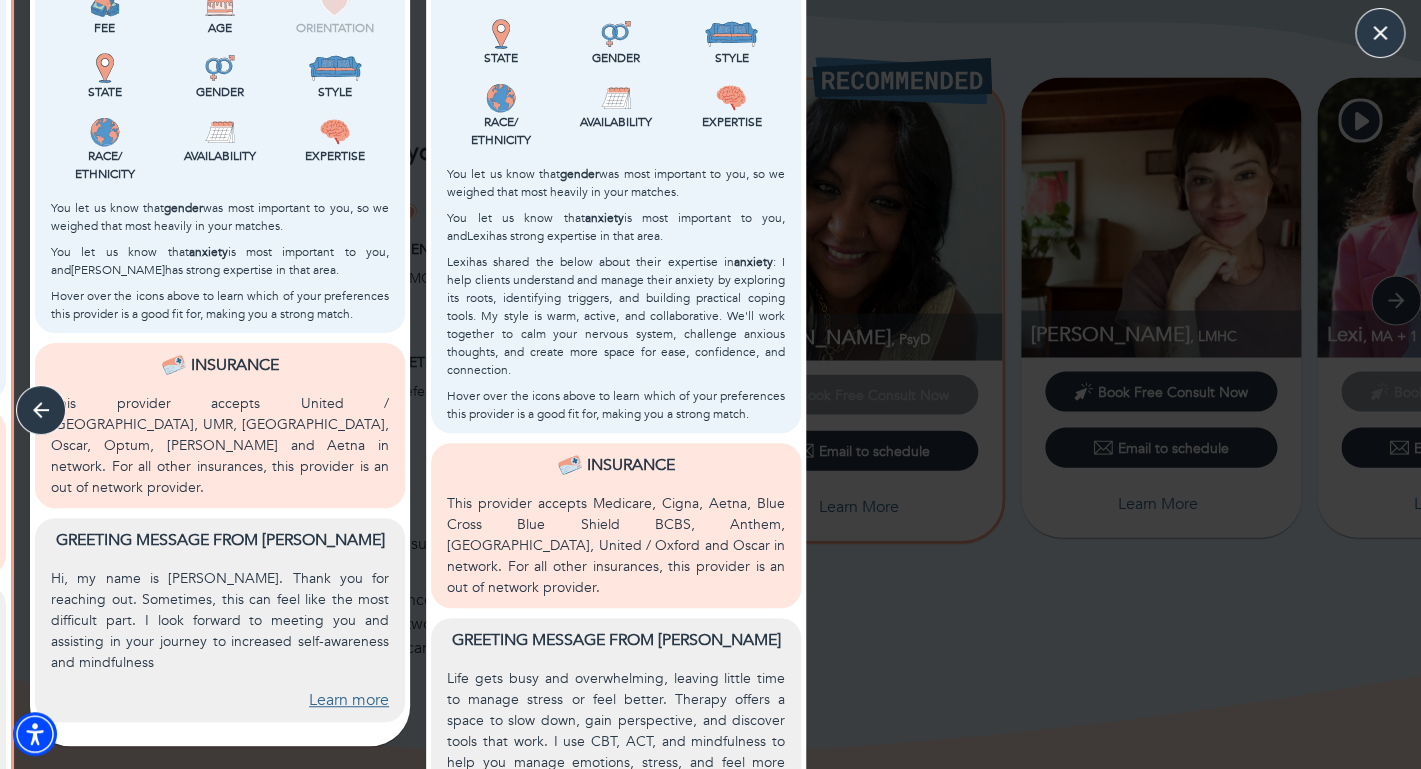click on "Greeting message from [PERSON_NAME], my name is [PERSON_NAME]. Thank you for reaching out. Sometimes, this can feel like the most difficult part. I look forward to meeting you and assisting in your journey to increased self-awareness and mindfulness Learn more" at bounding box center [220, 620] 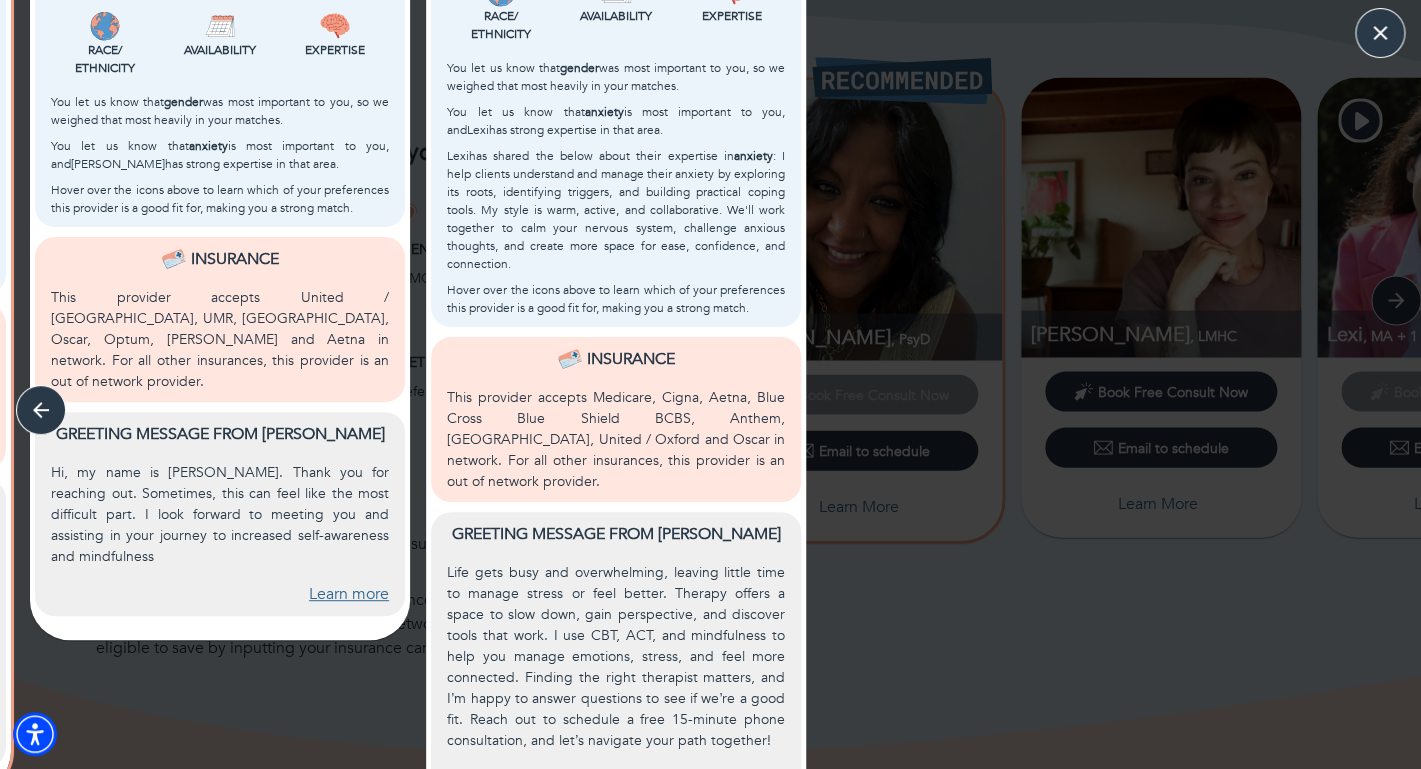 scroll, scrollTop: 768, scrollLeft: 0, axis: vertical 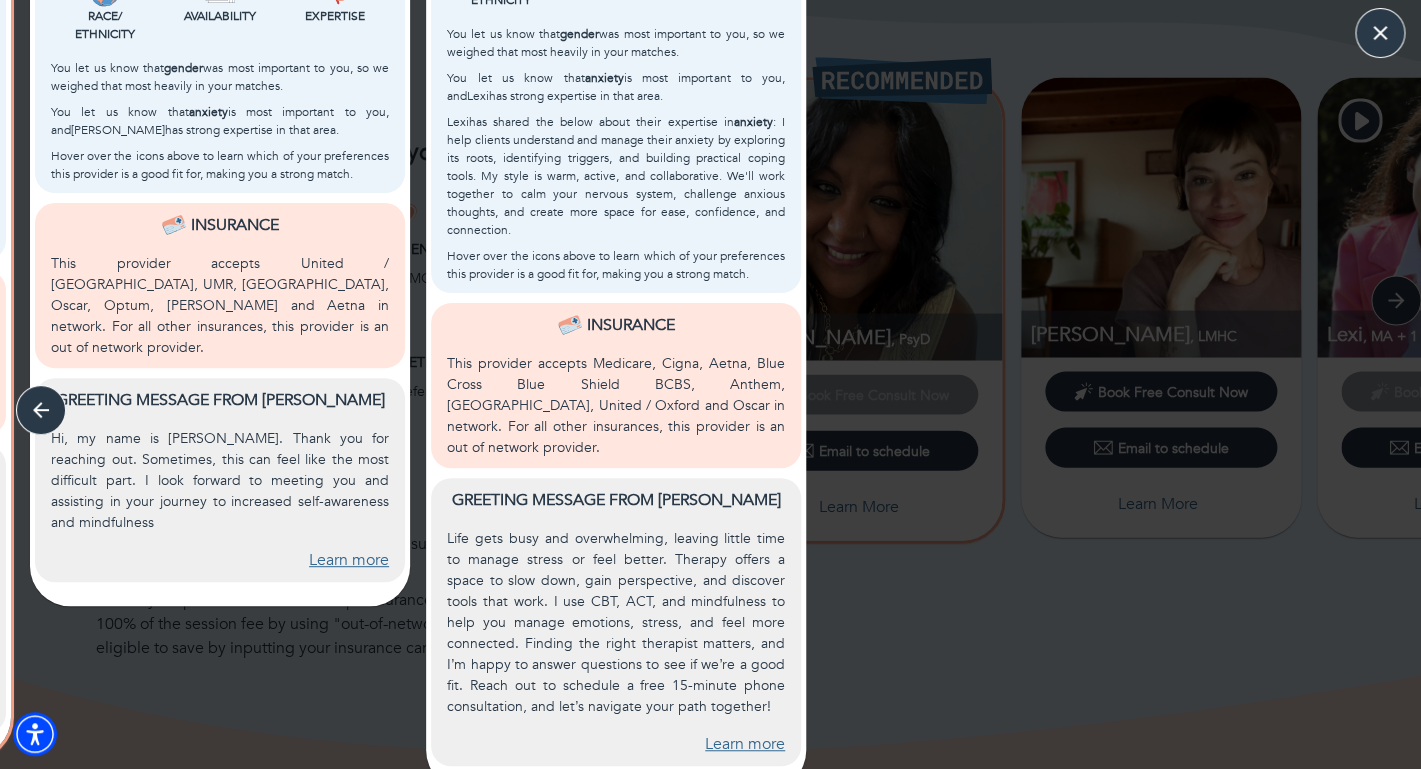 click on "Learn more" at bounding box center [745, 744] 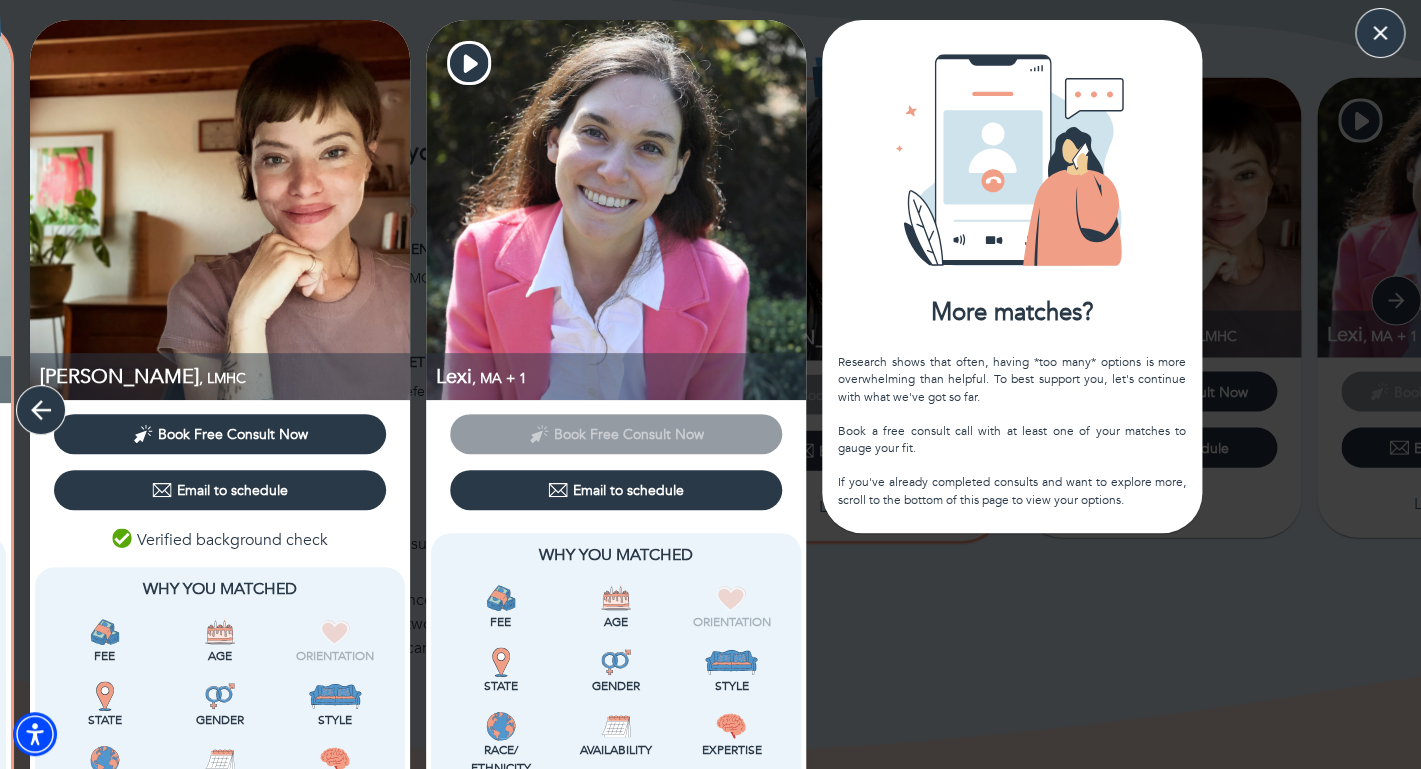 click 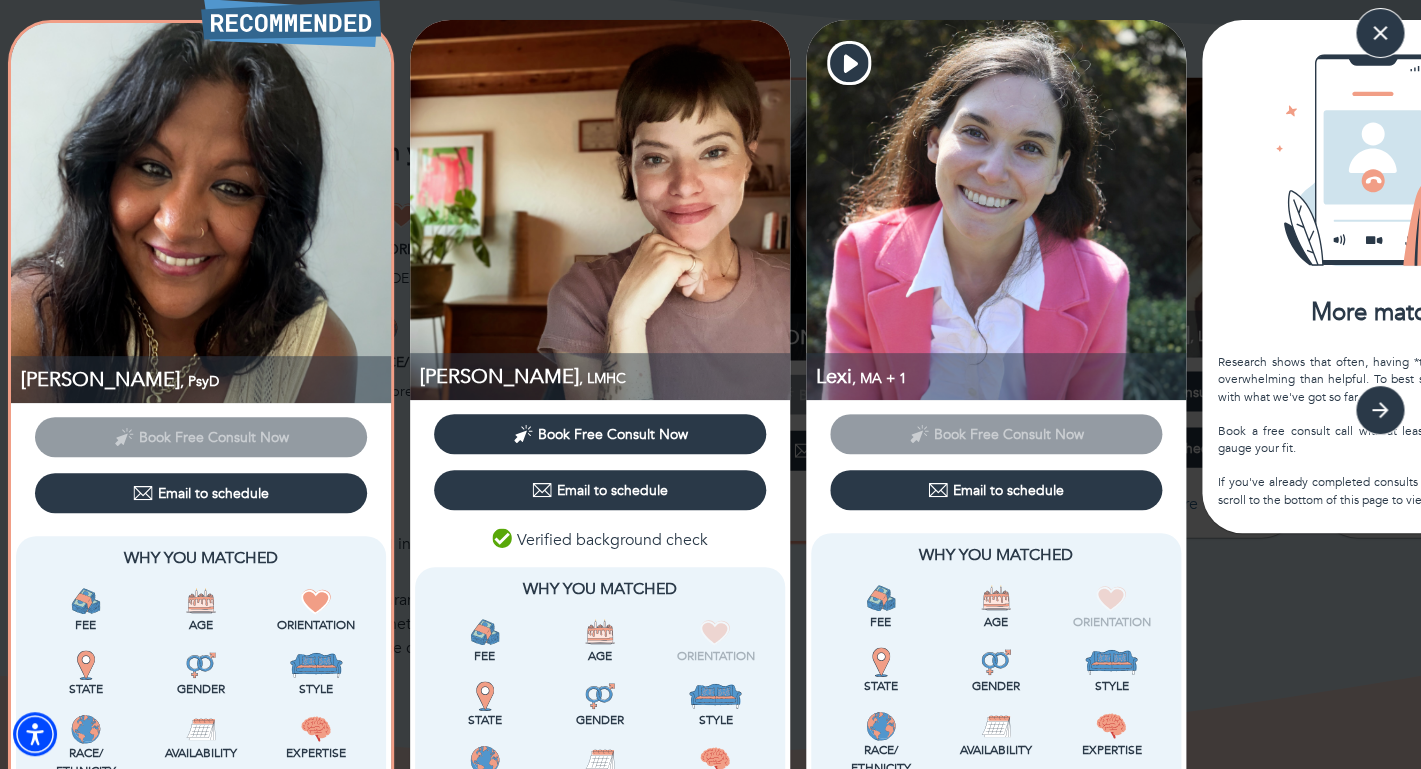 click on "Book Free Consult Now" at bounding box center [201, 437] 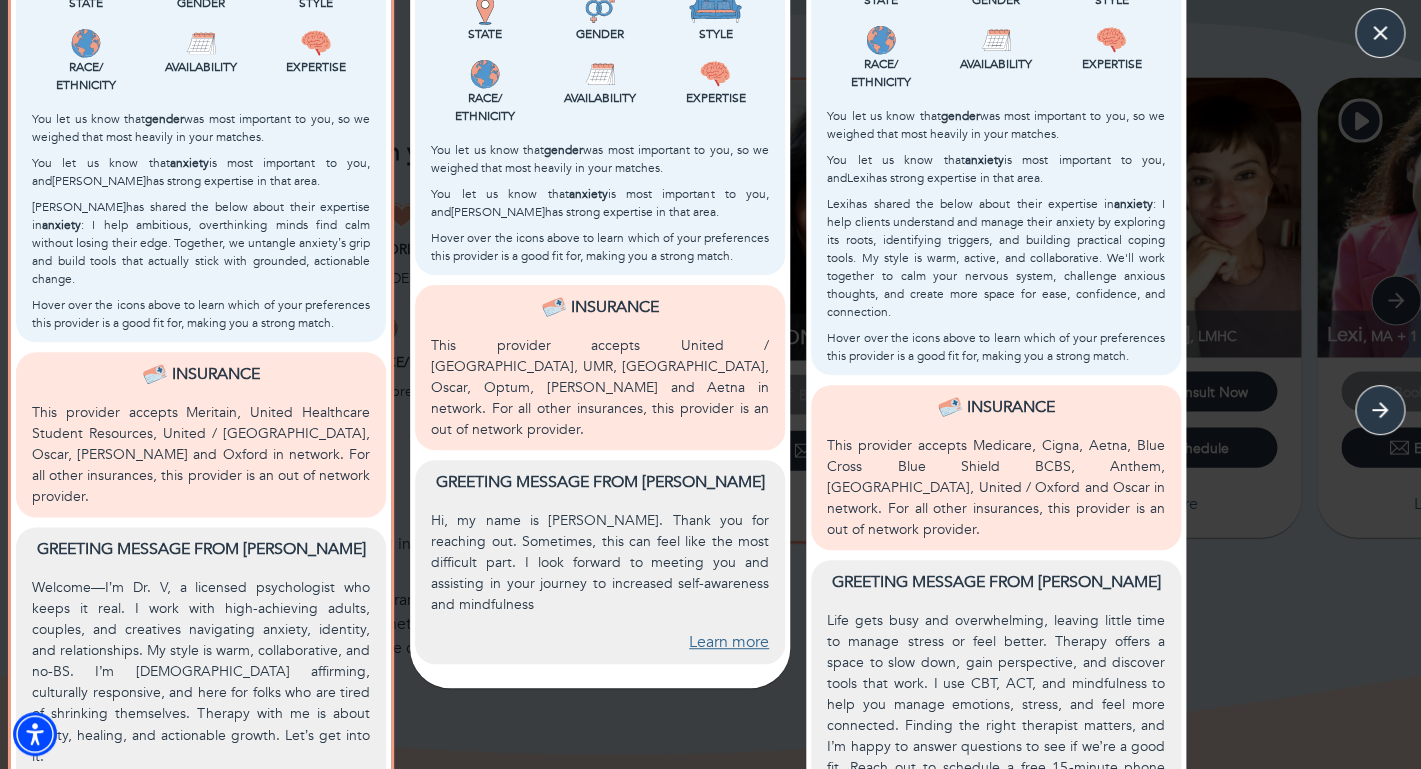 scroll, scrollTop: 768, scrollLeft: 0, axis: vertical 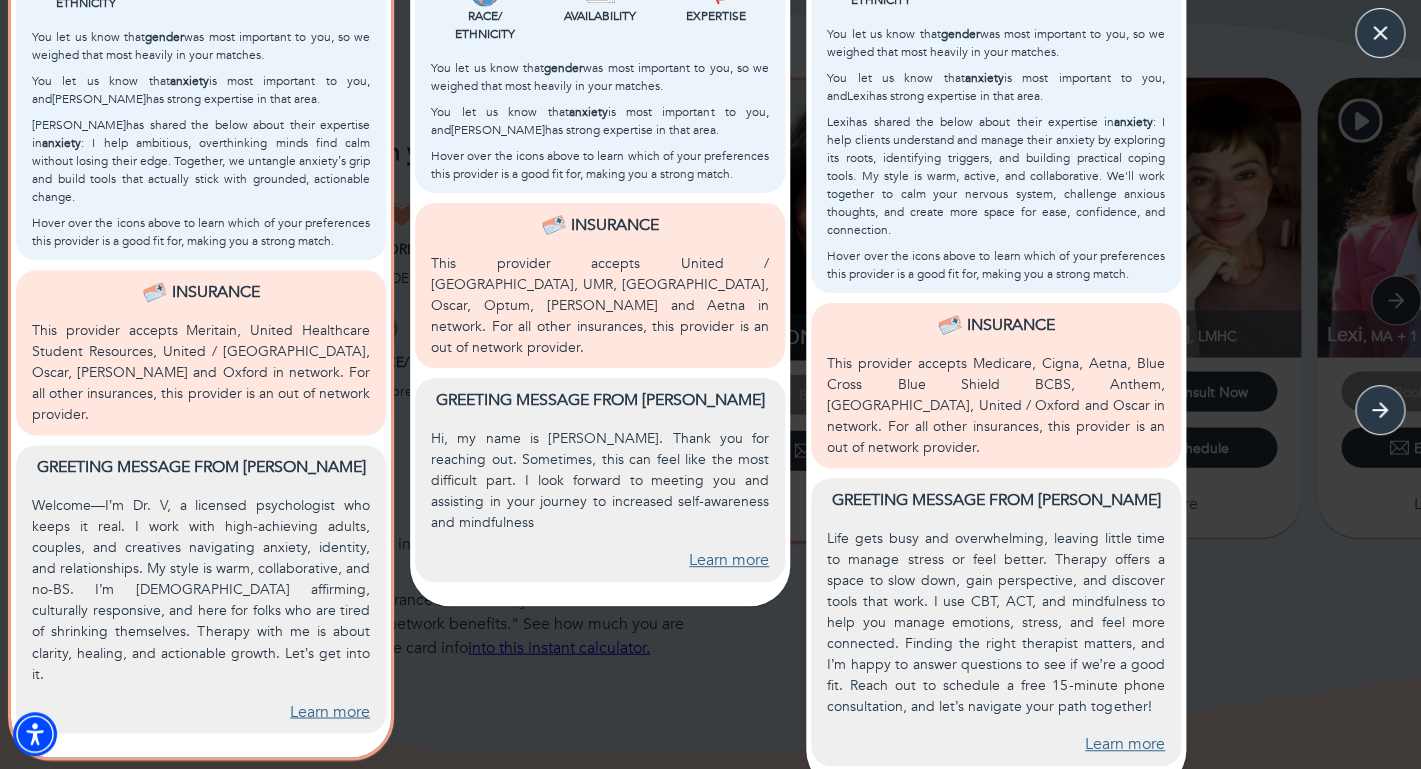 click on "Learn more" at bounding box center [330, 711] 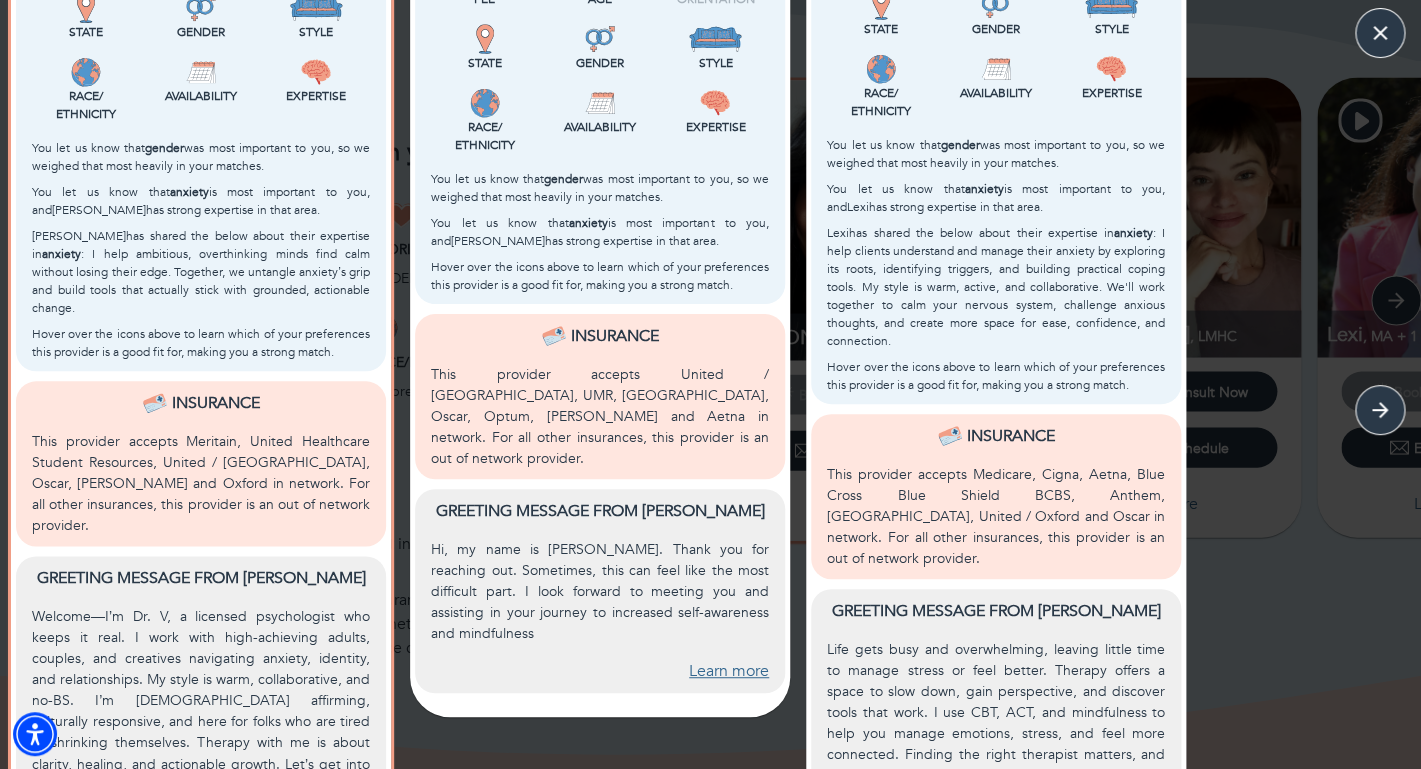 scroll, scrollTop: 768, scrollLeft: 0, axis: vertical 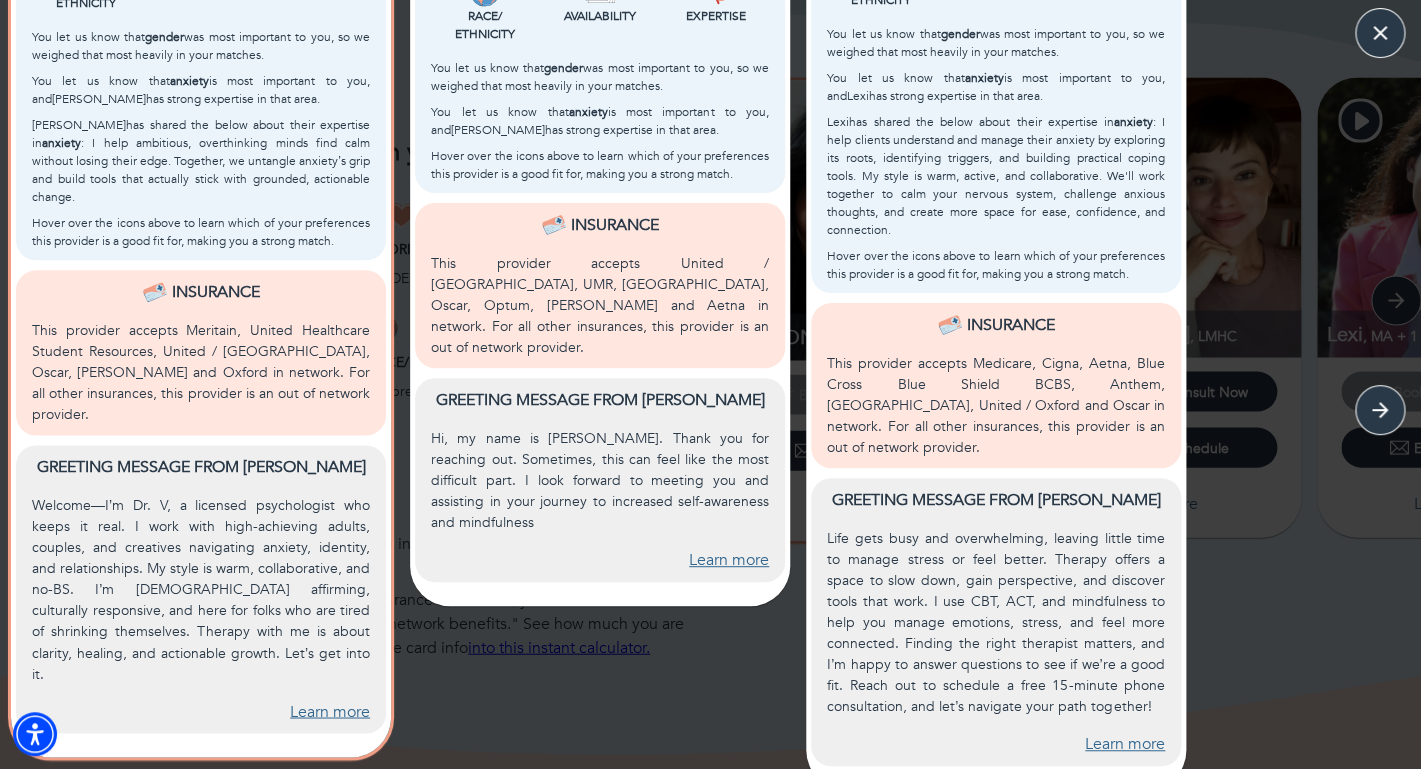 click on "More matches? Research shows that often, having *too many* options is more overwhelming than helpful. To best support you, let's continue with what we've got so far. Book a free consult call with at least one of your matches to gauge your fit. If you've already completed consults and want to explore more, scroll to the bottom of this page to view your options." at bounding box center [1392, 21] 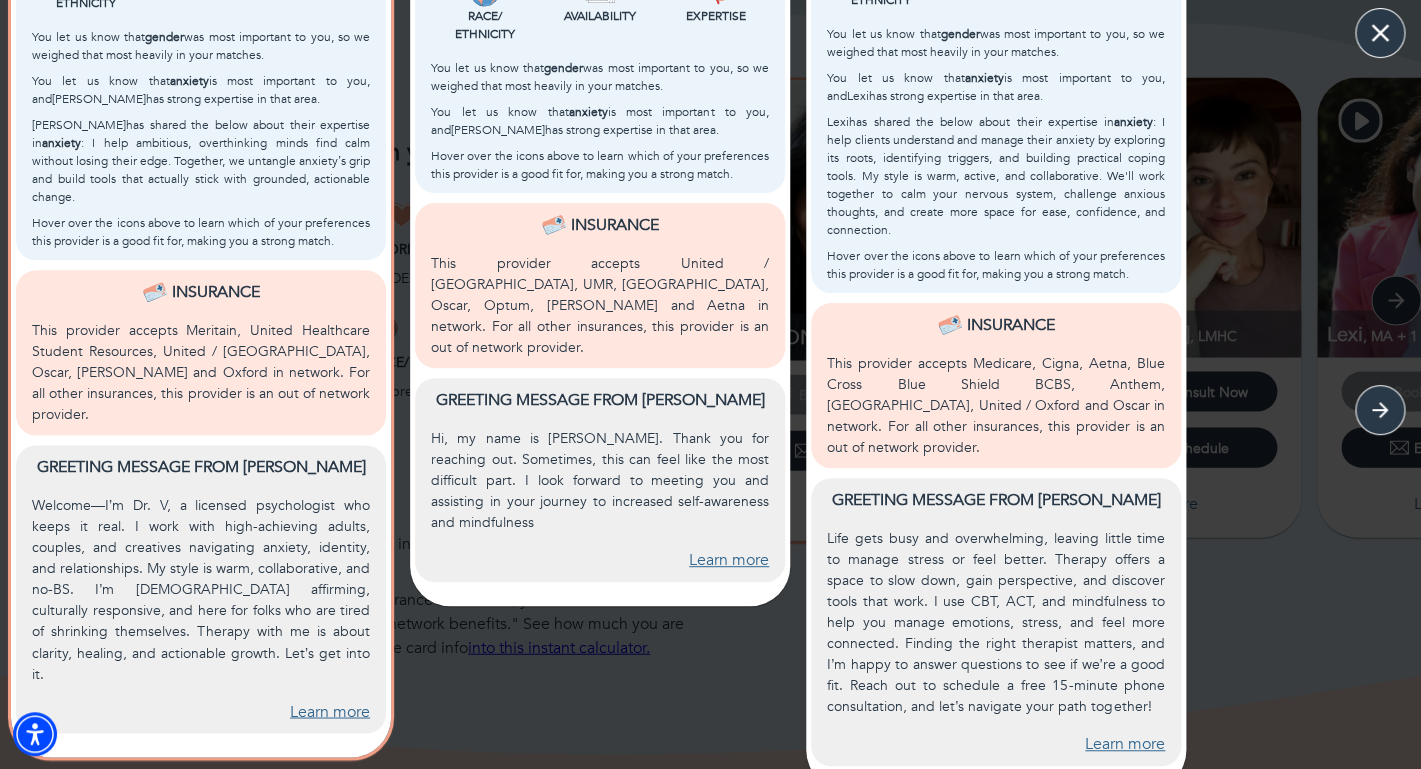 click at bounding box center (1380, 33) 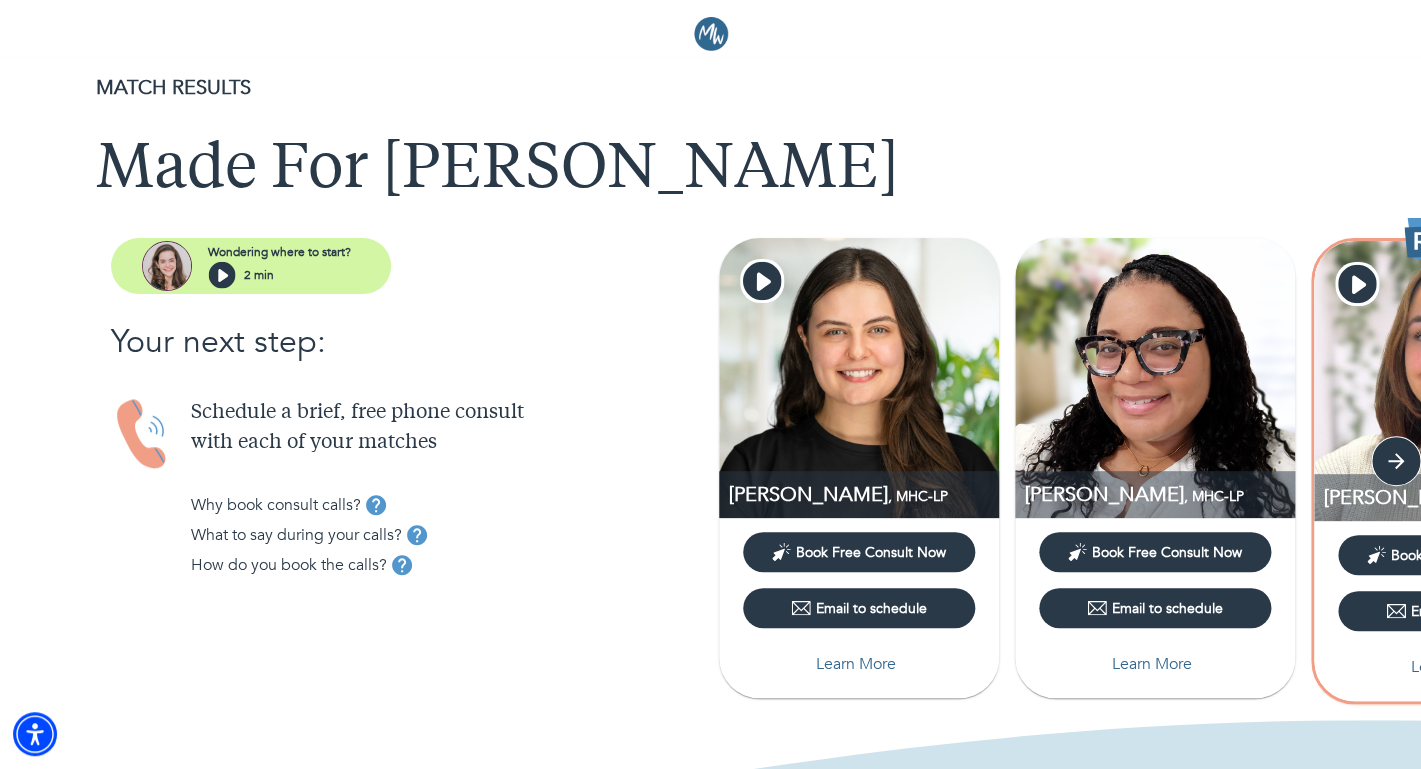 scroll, scrollTop: 0, scrollLeft: 0, axis: both 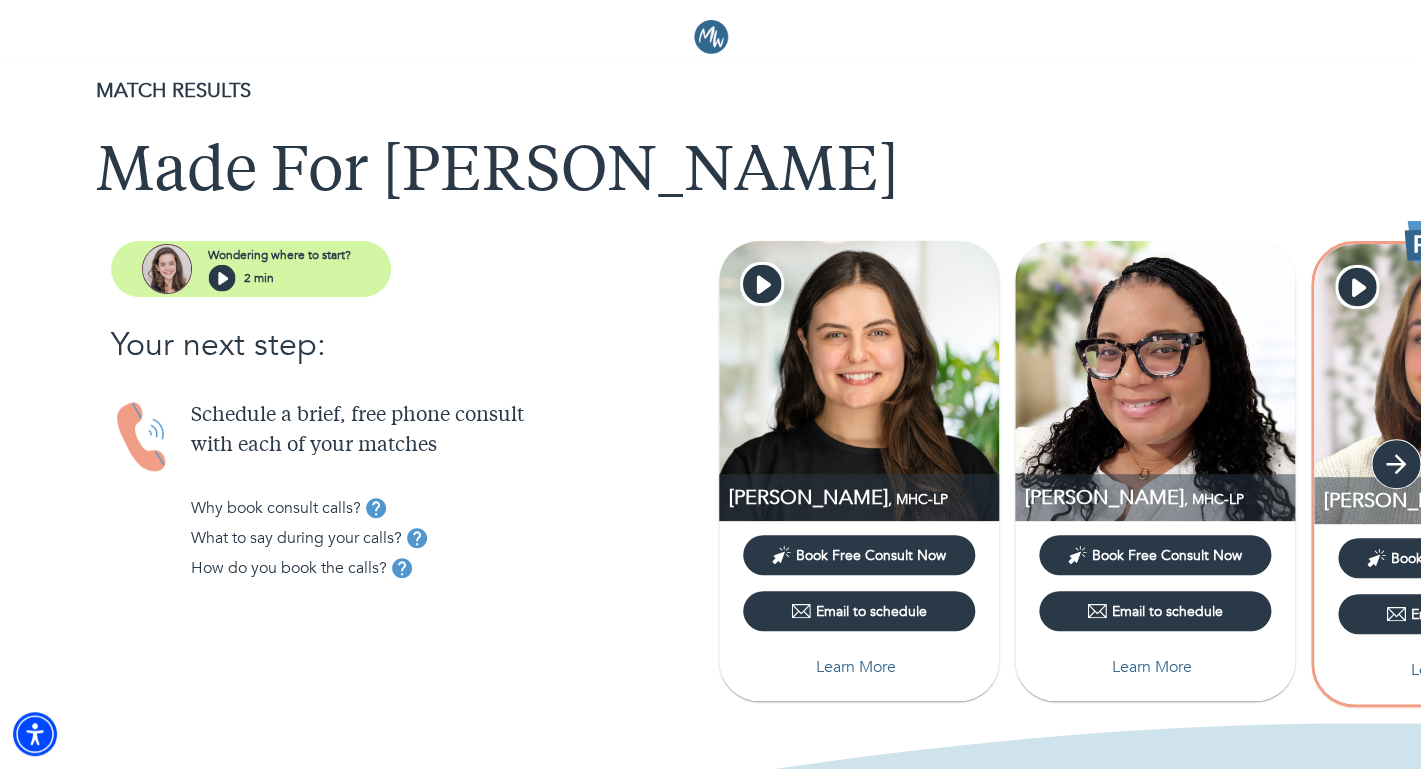 click 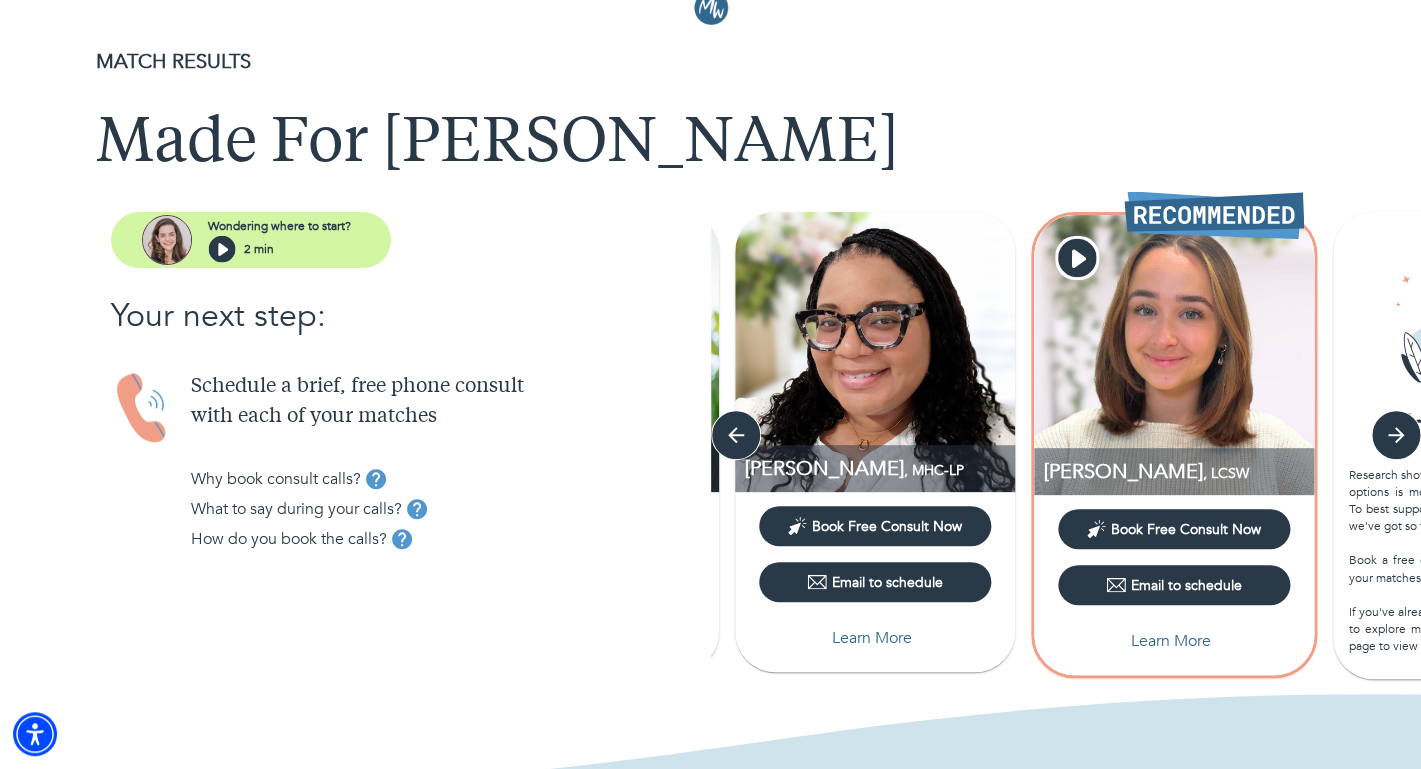 scroll, scrollTop: 0, scrollLeft: 0, axis: both 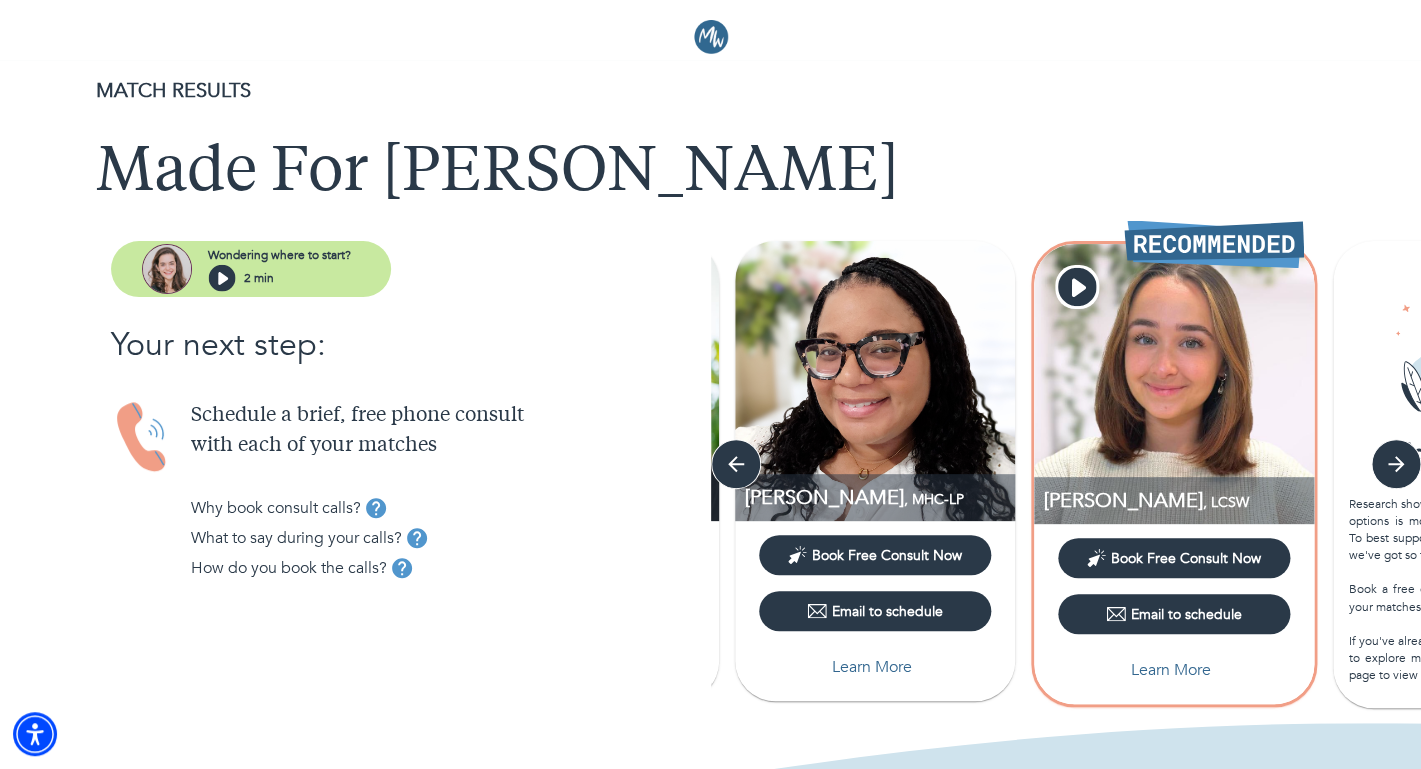 click on "2 min" at bounding box center (279, 278) 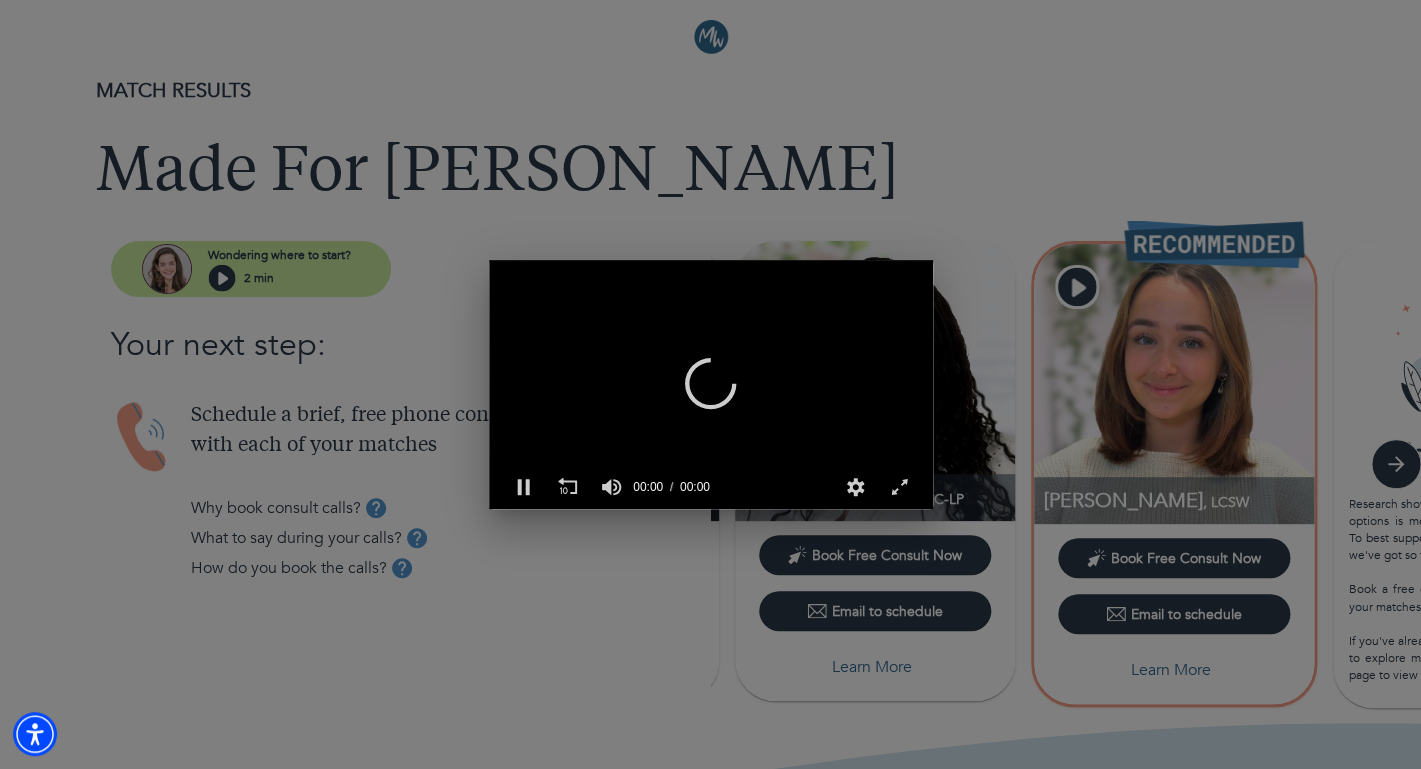 scroll, scrollTop: 0, scrollLeft: 1, axis: horizontal 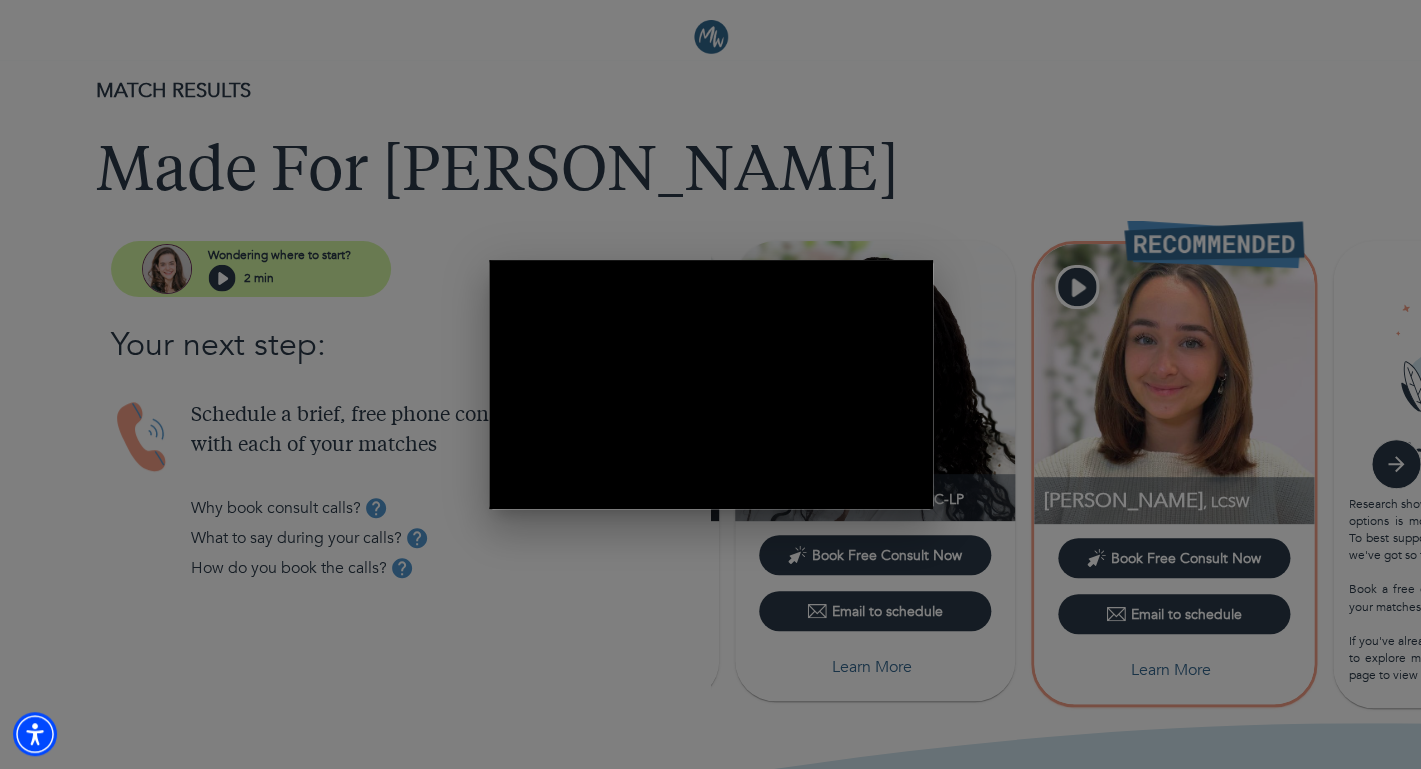 click on "0 of 2 minutes, 9 seconds Volume 90% Press shift question mark to access a list of keyboard shortcuts Keyboard Shortcuts Enabled Disabled Shortcuts Open/Close / or ? Play/Pause SPACE Increase Volume ↑ Decrease Volume ↓ Seek Forward → Seek Backward ← Captions On/Off c Fullscreen/Exit Fullscreen f Mute/Unmute m Decrease Caption Size - Increase Caption Size + or = Seek % 0-9
Auto 568p 1706p 1138p 854p 568p
Live 00:06 02:03 02:09" at bounding box center [710, 384] 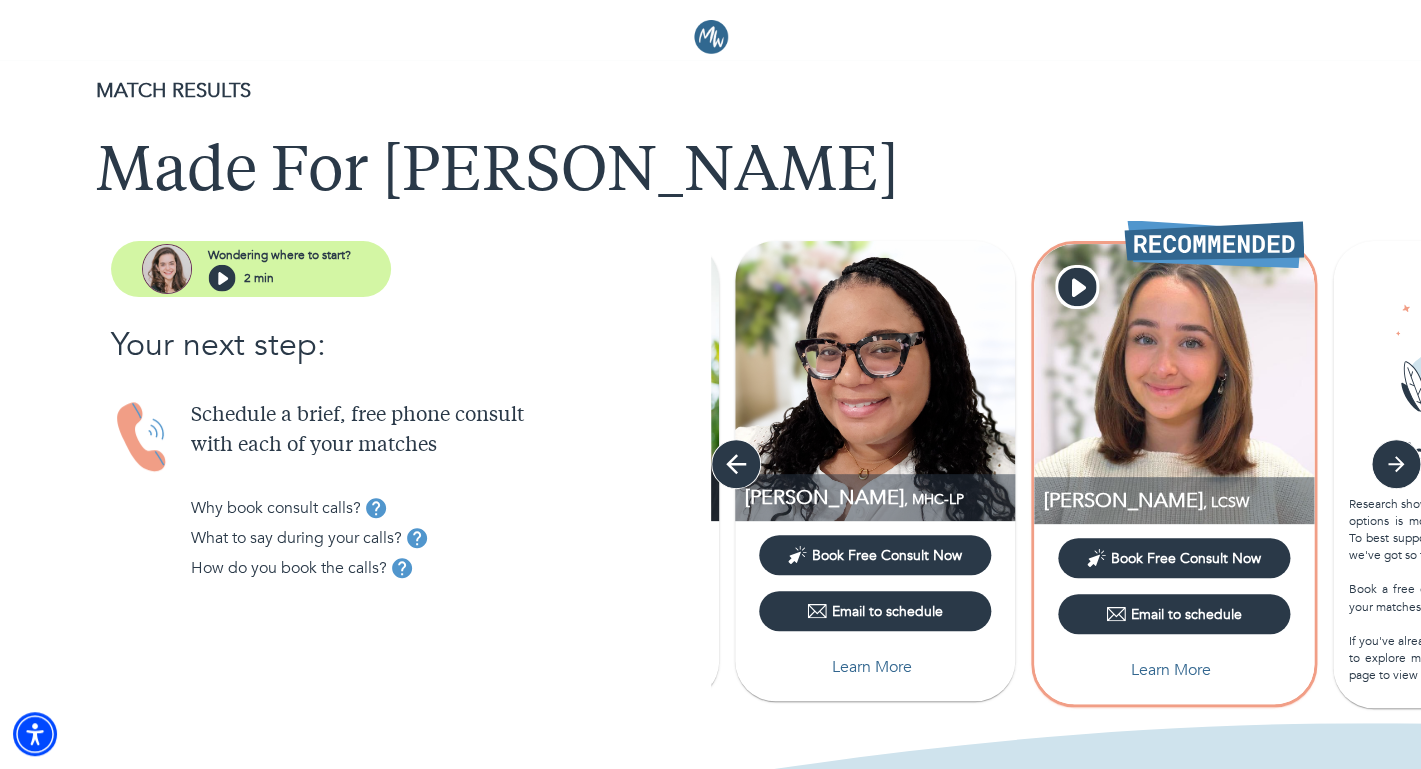 click 